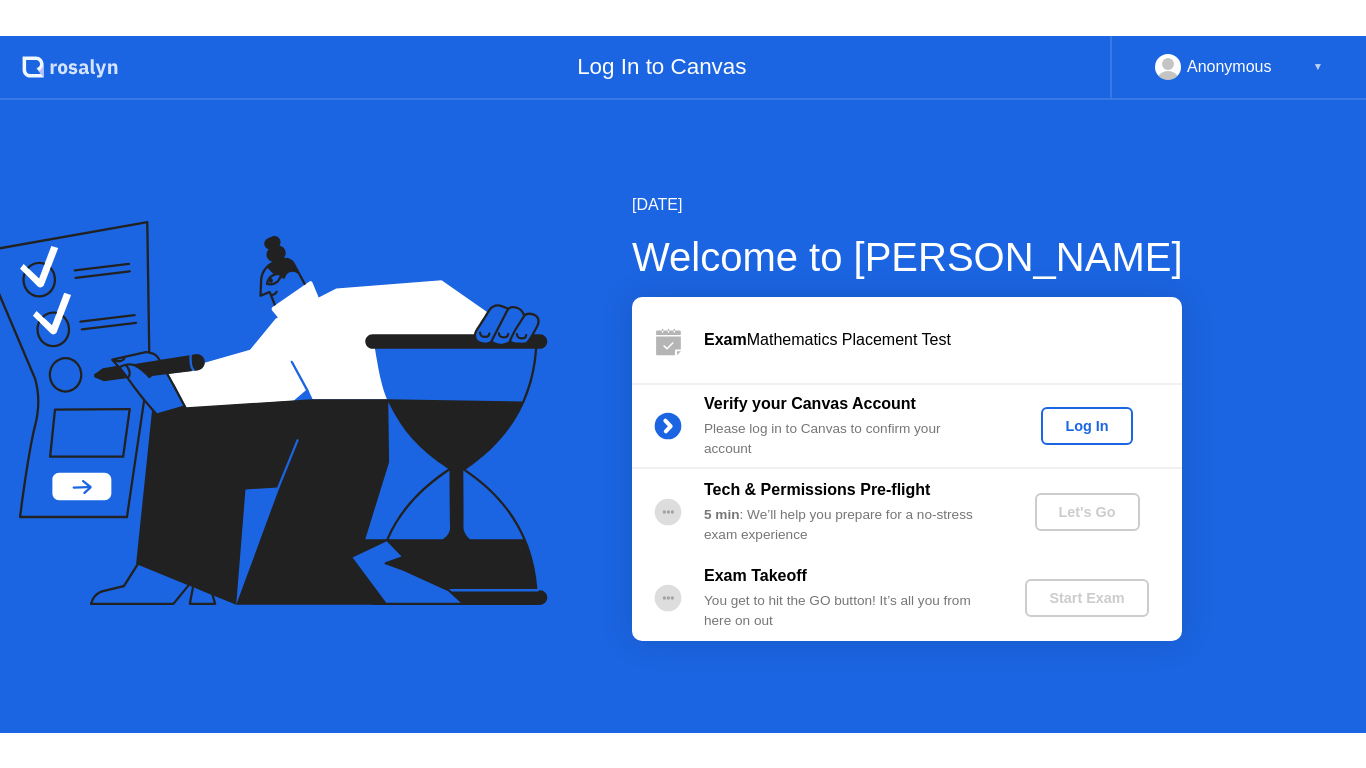 scroll, scrollTop: 0, scrollLeft: 0, axis: both 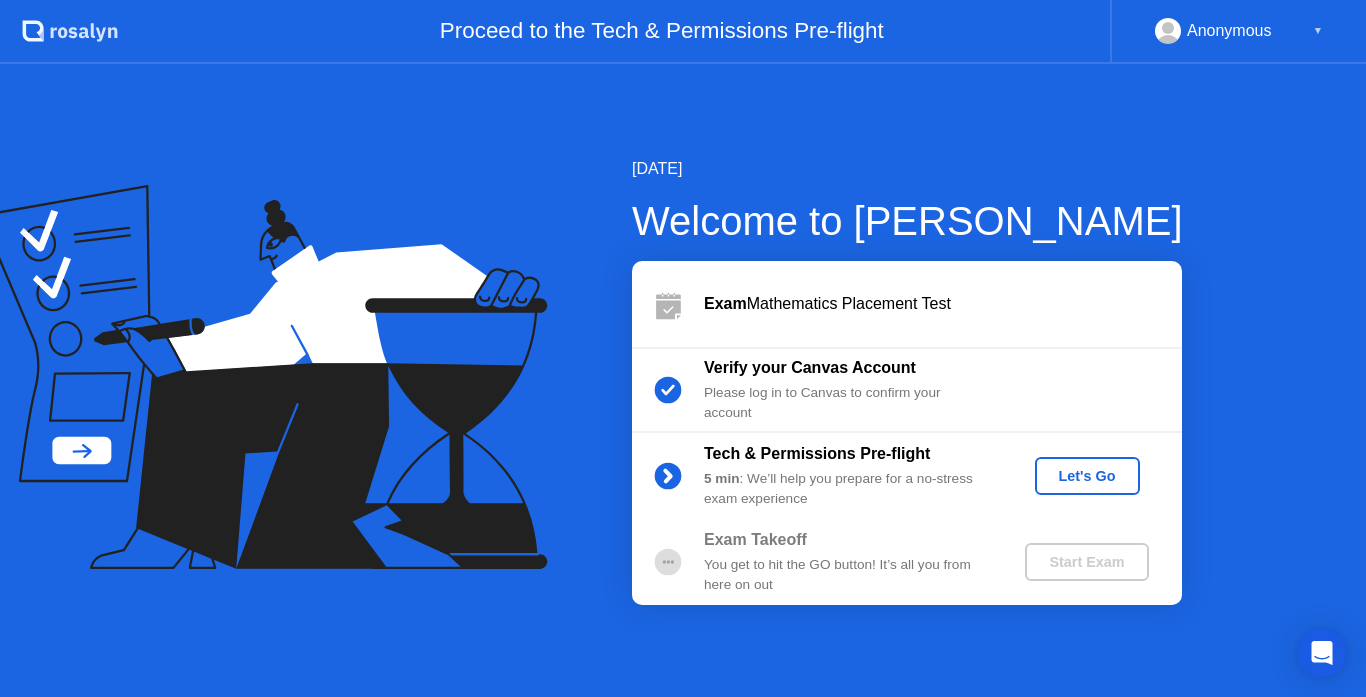 click on "Let's Go" 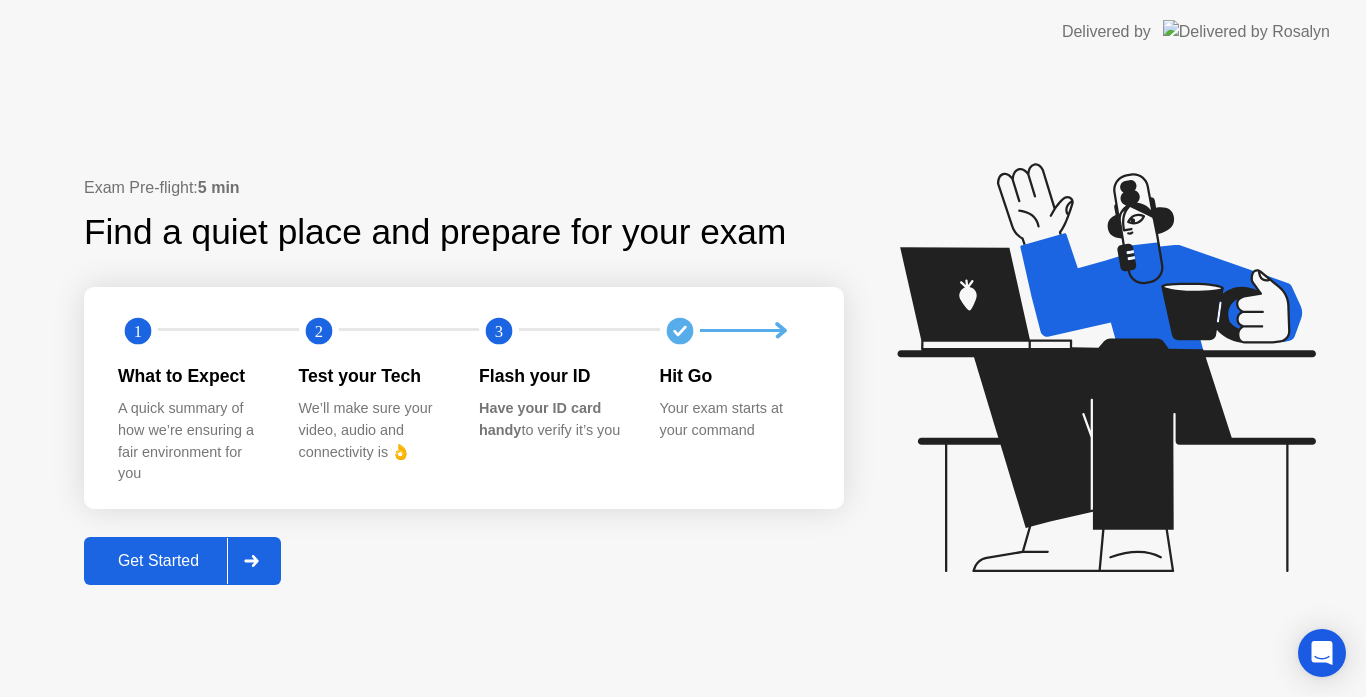 click on "Get Started" 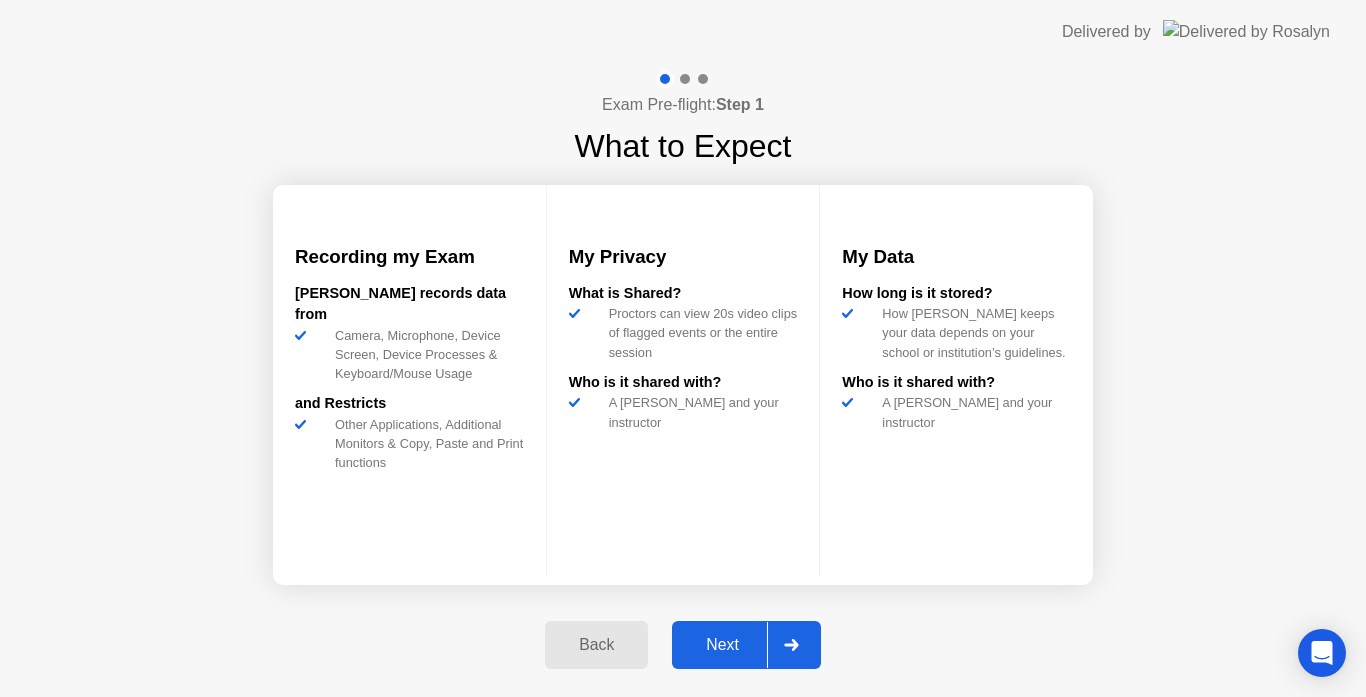 click on "Next" 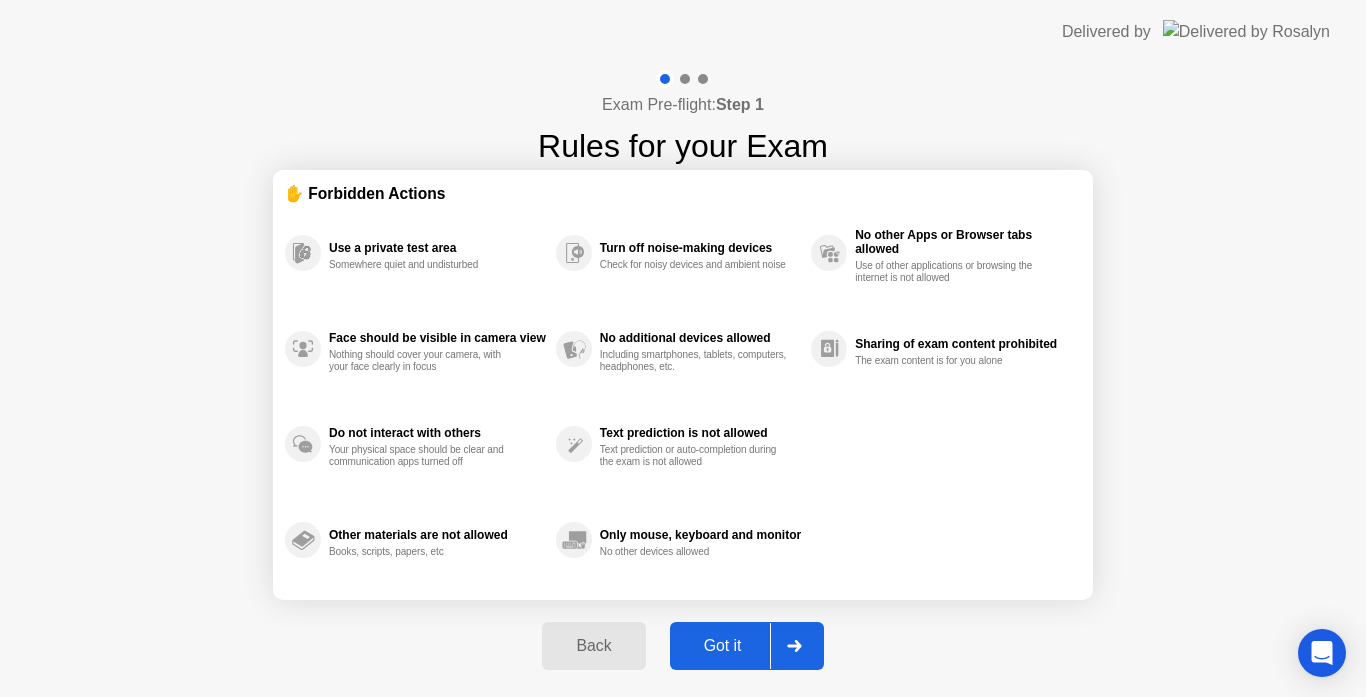 click on "Got it" 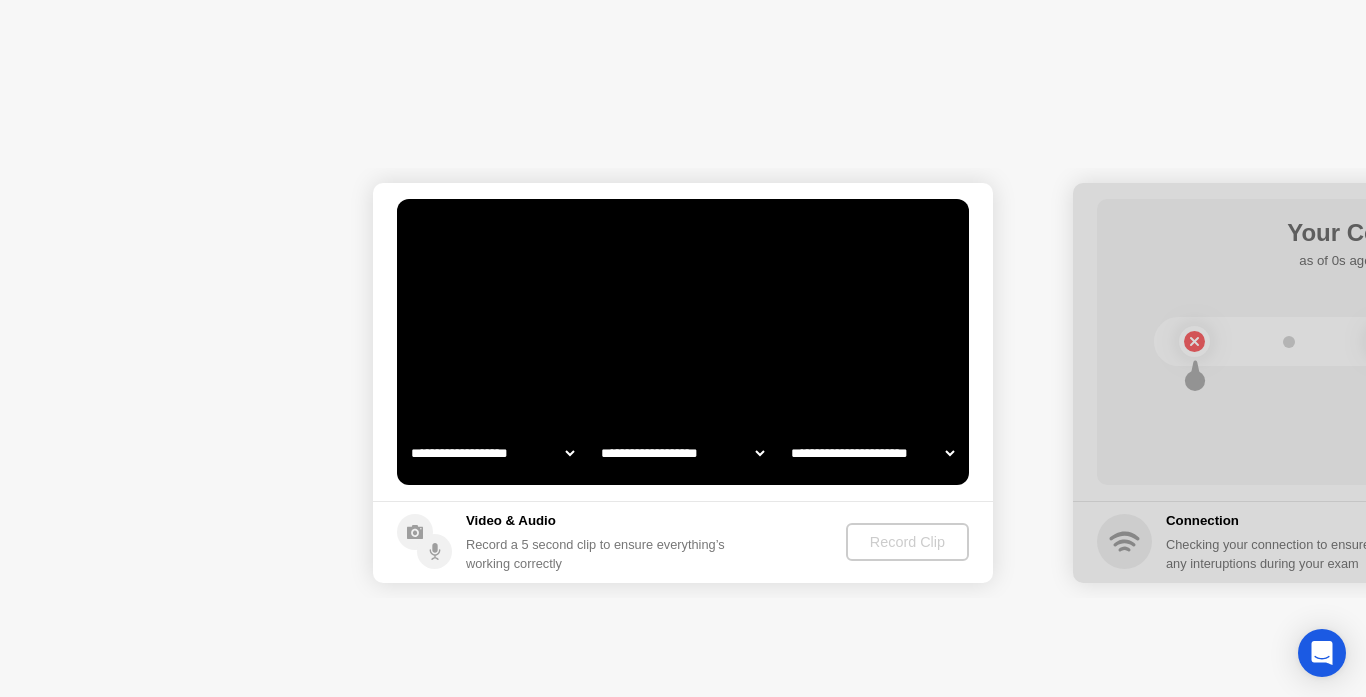 select on "**********" 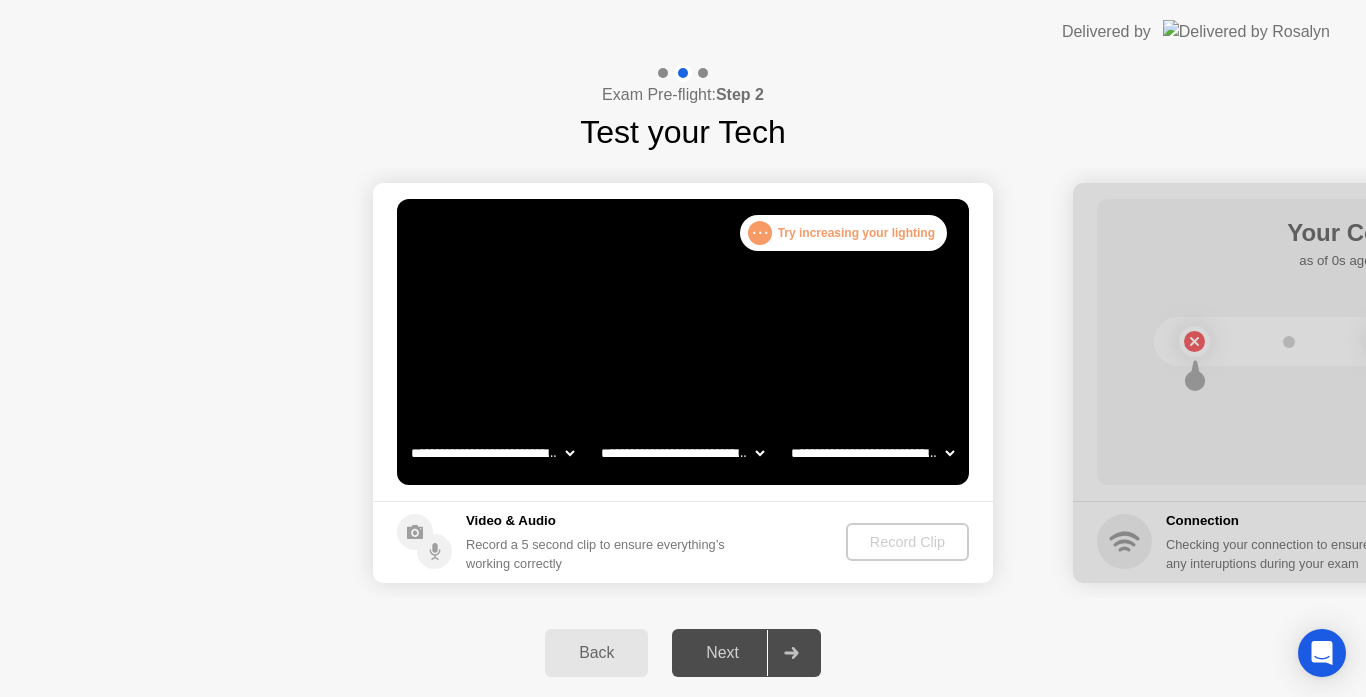 click on "**********" 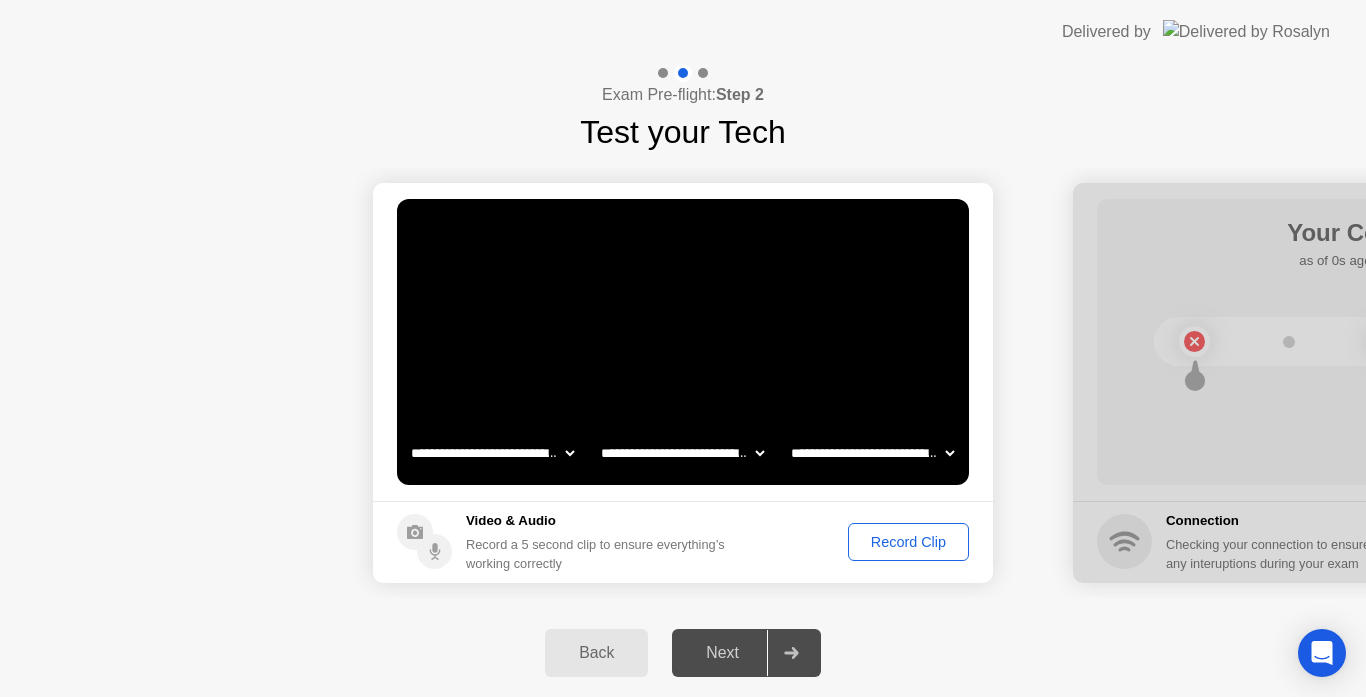click on "**********" 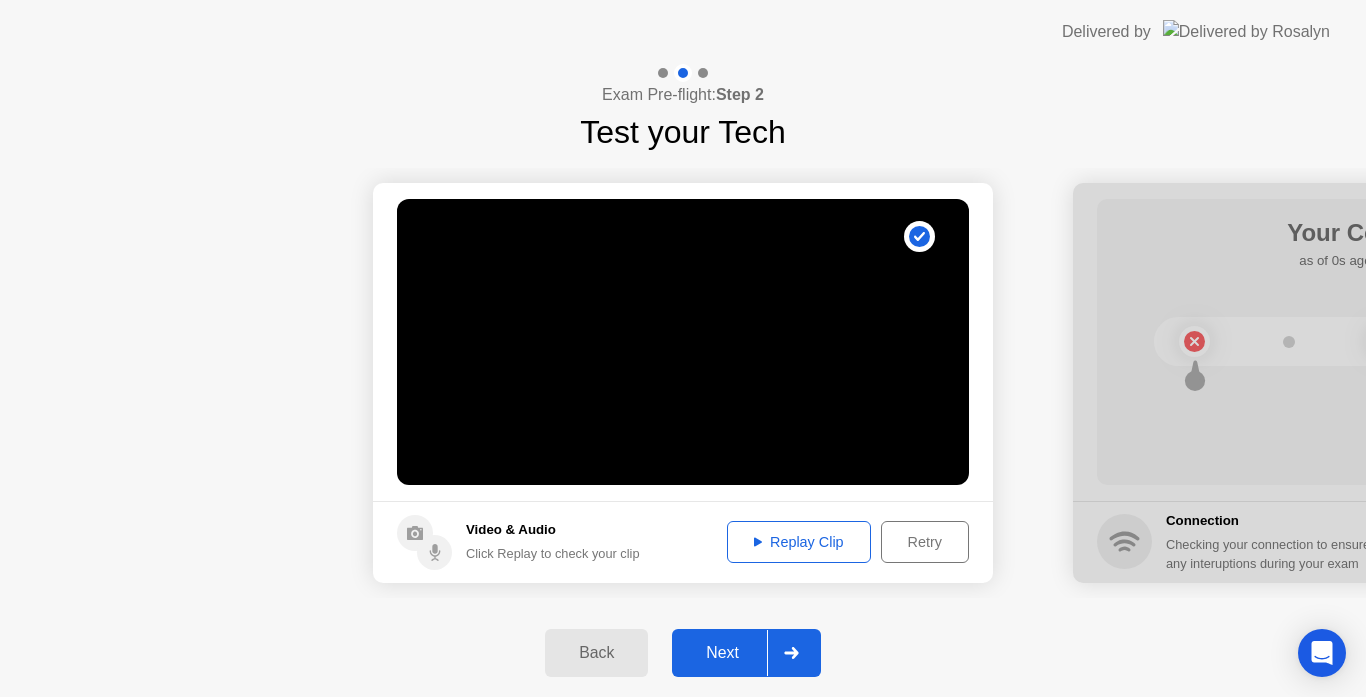 click on "Replay Clip" 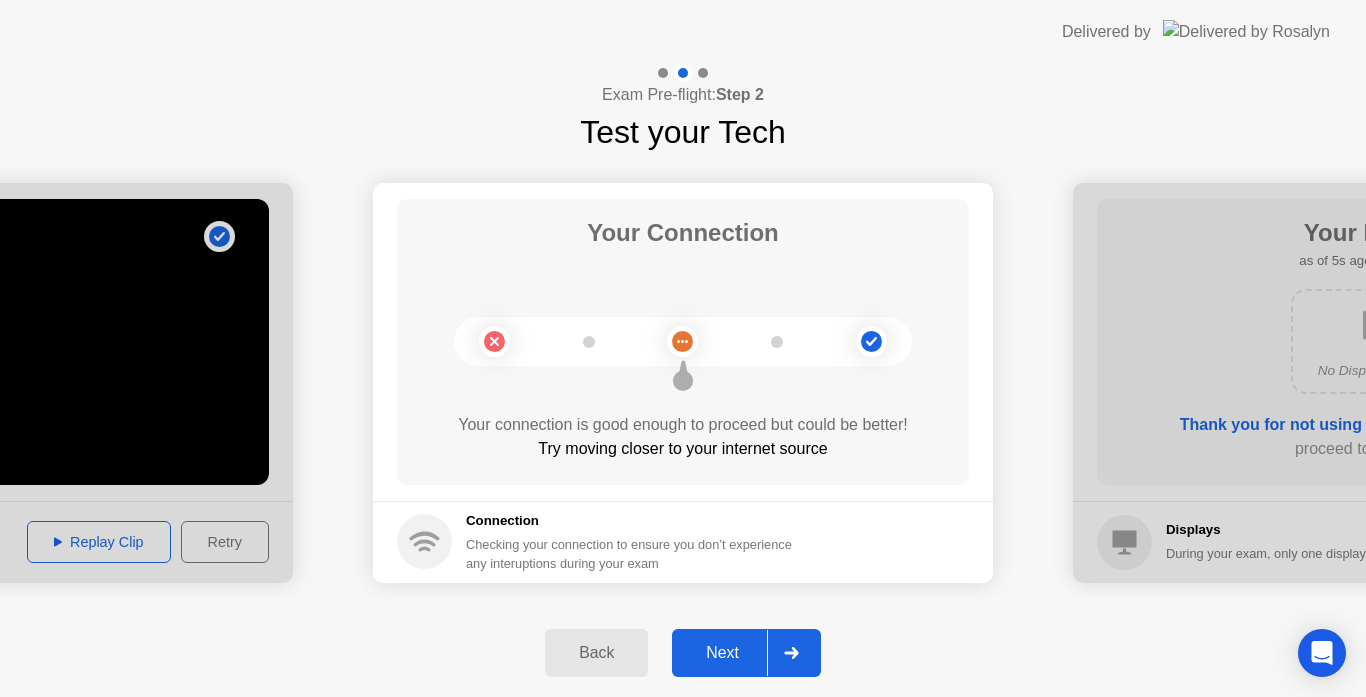 click 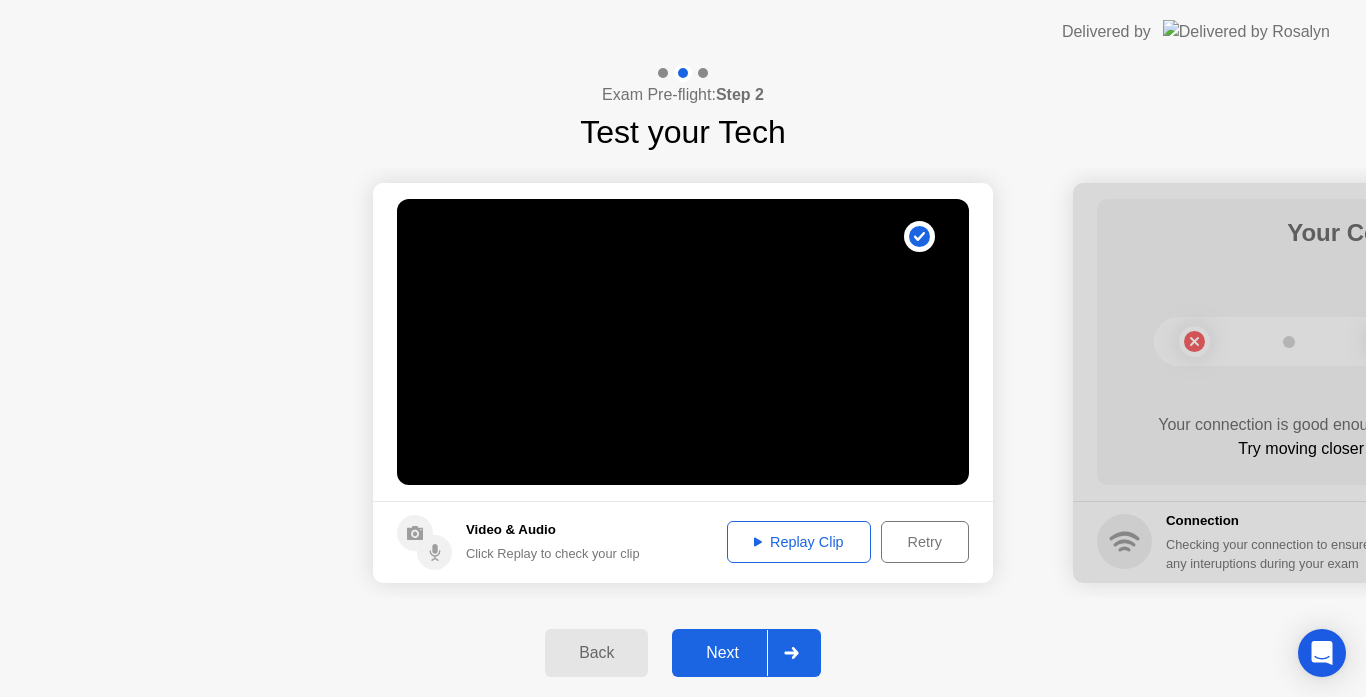 click on "Next" 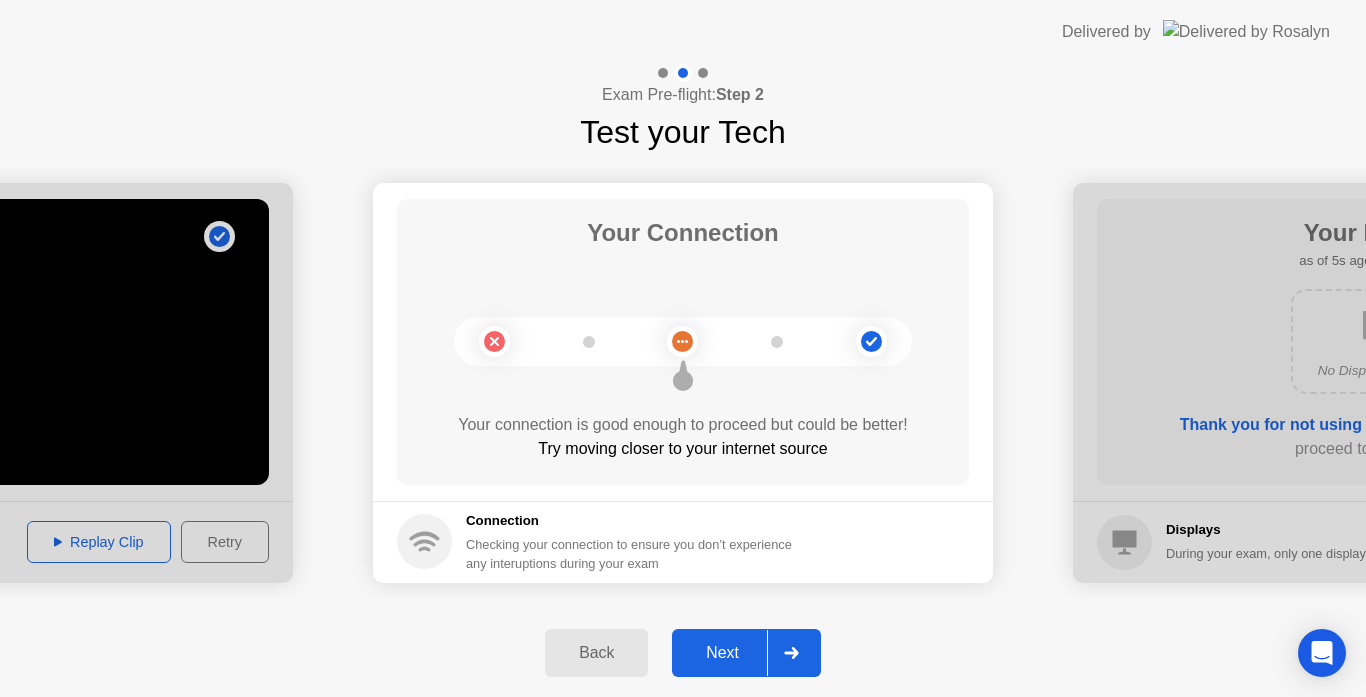 click on "Back" 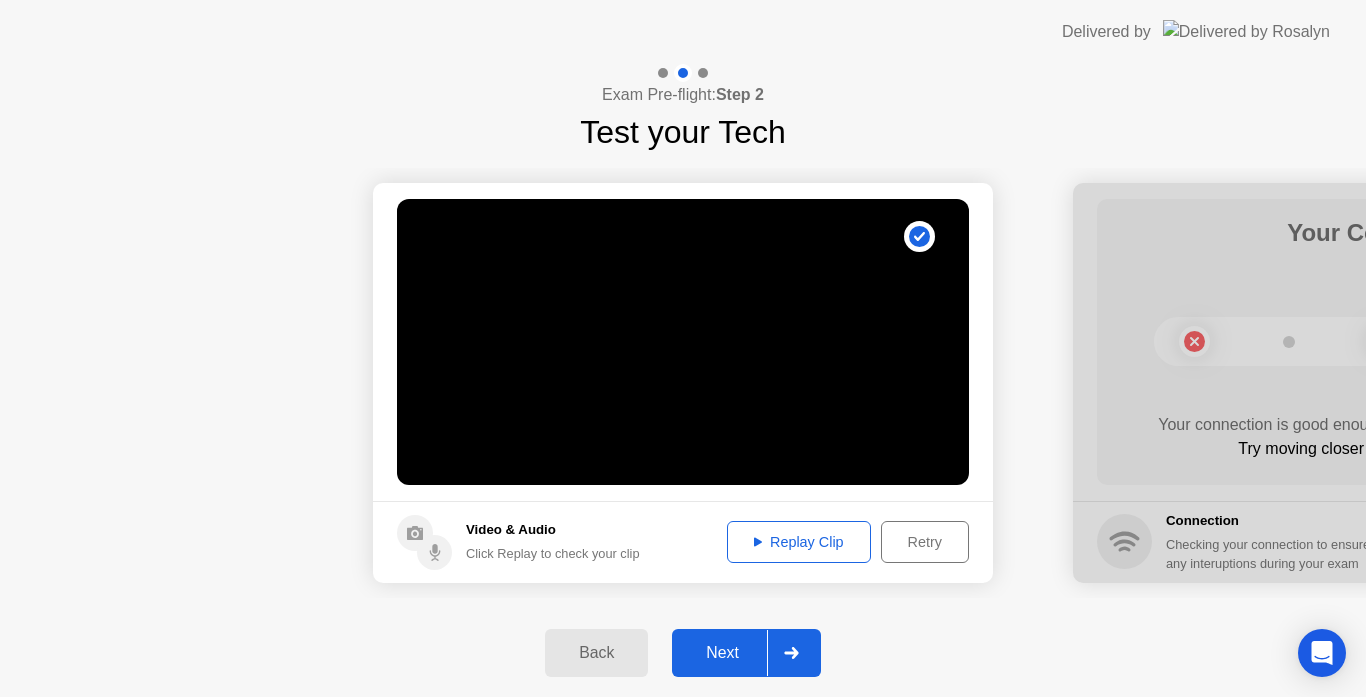 click on "Retry" 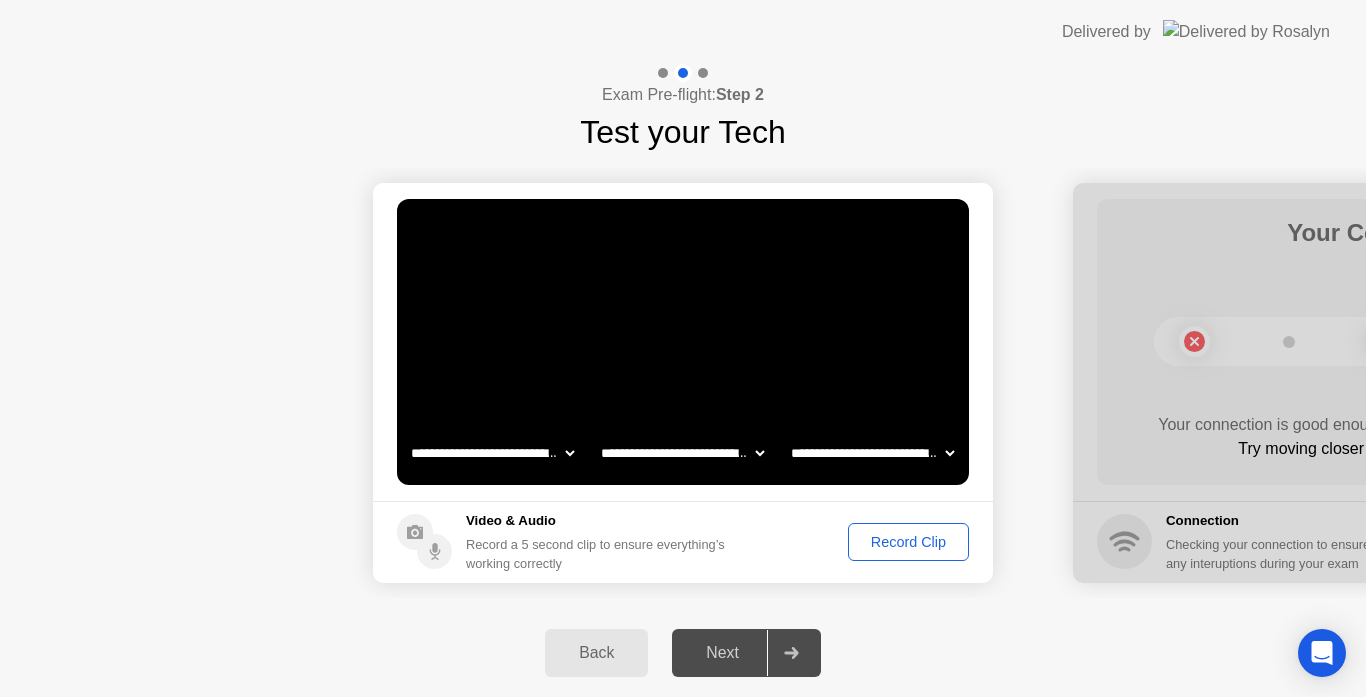 click on "Record Clip" 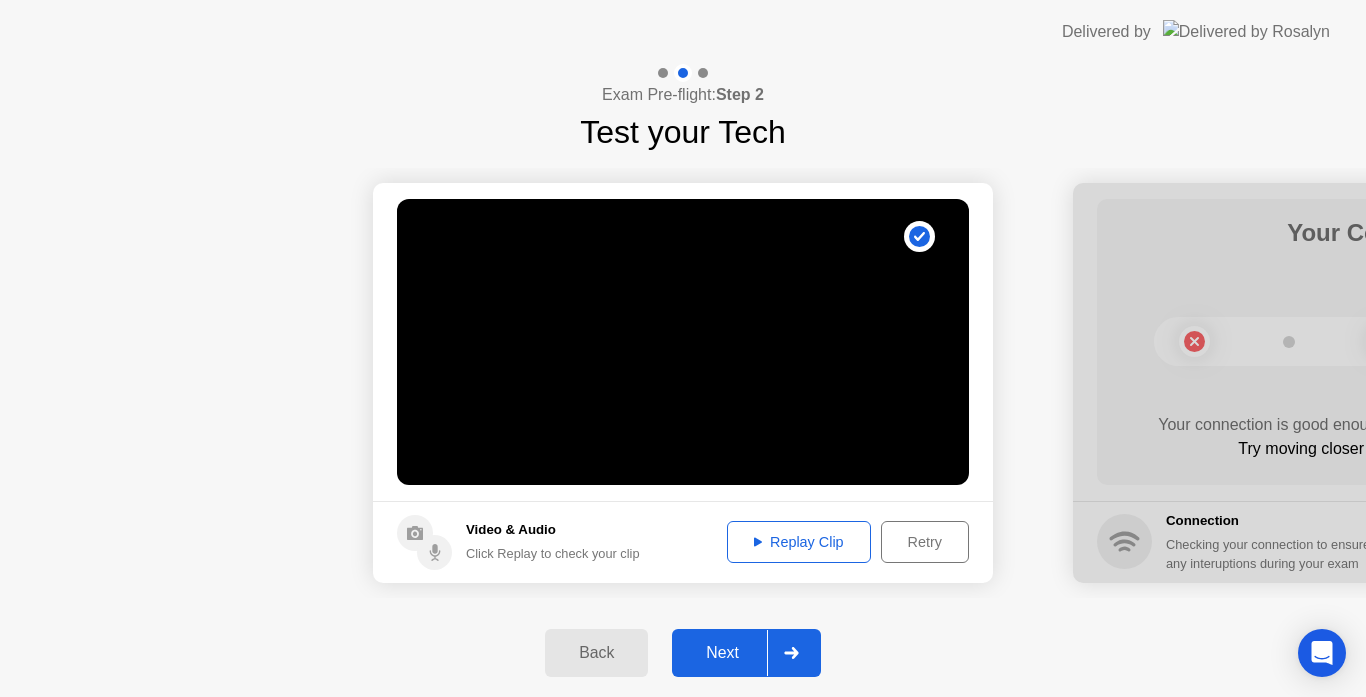 click 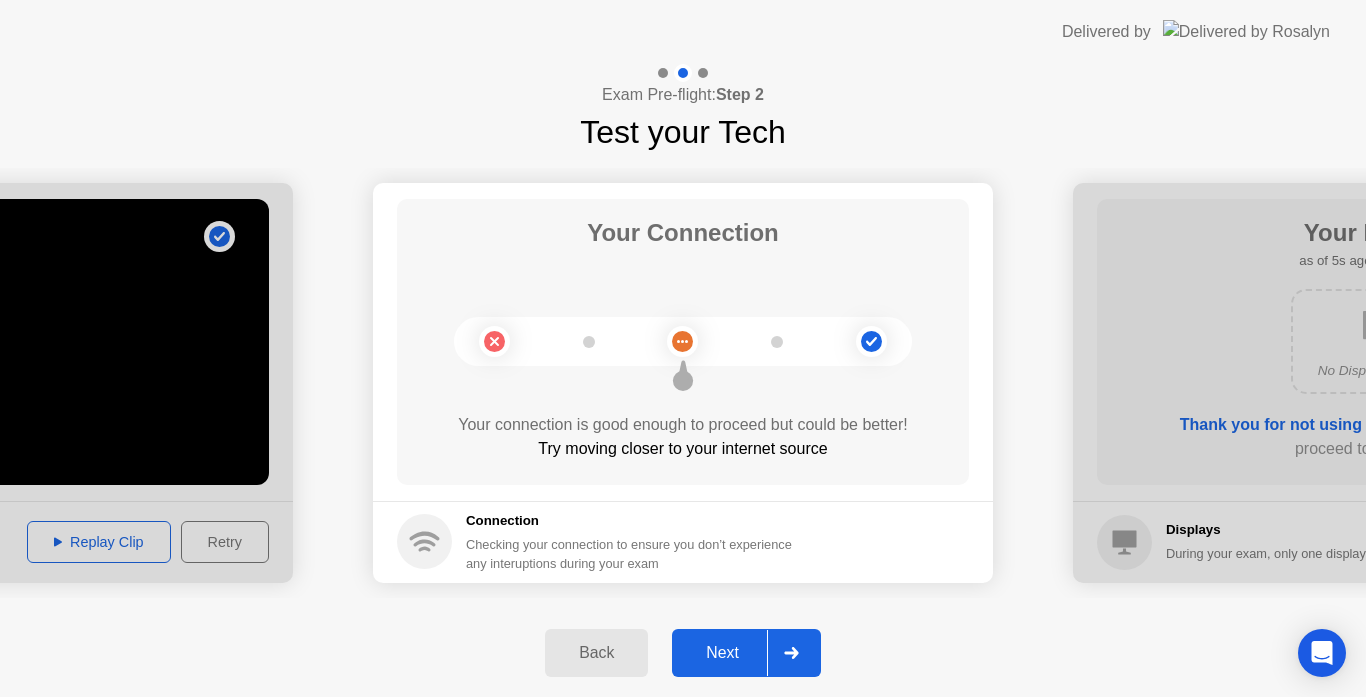click on "Next" 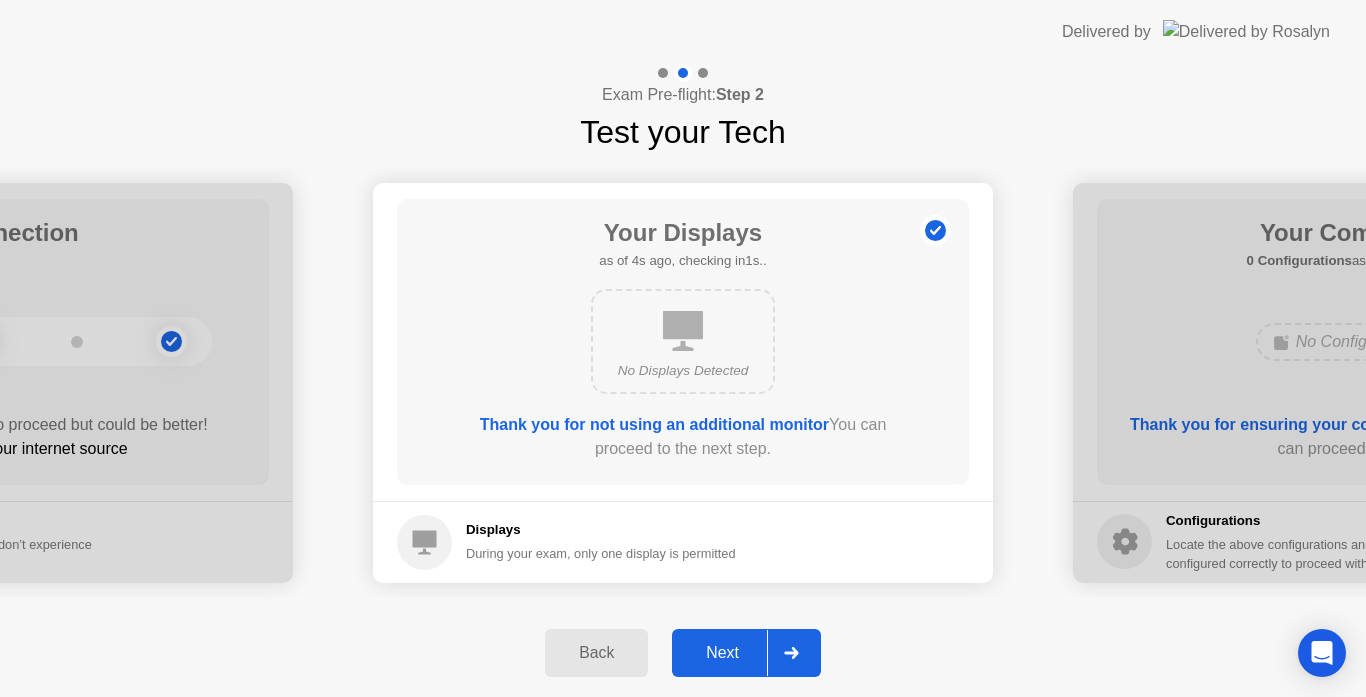 click on "Next" 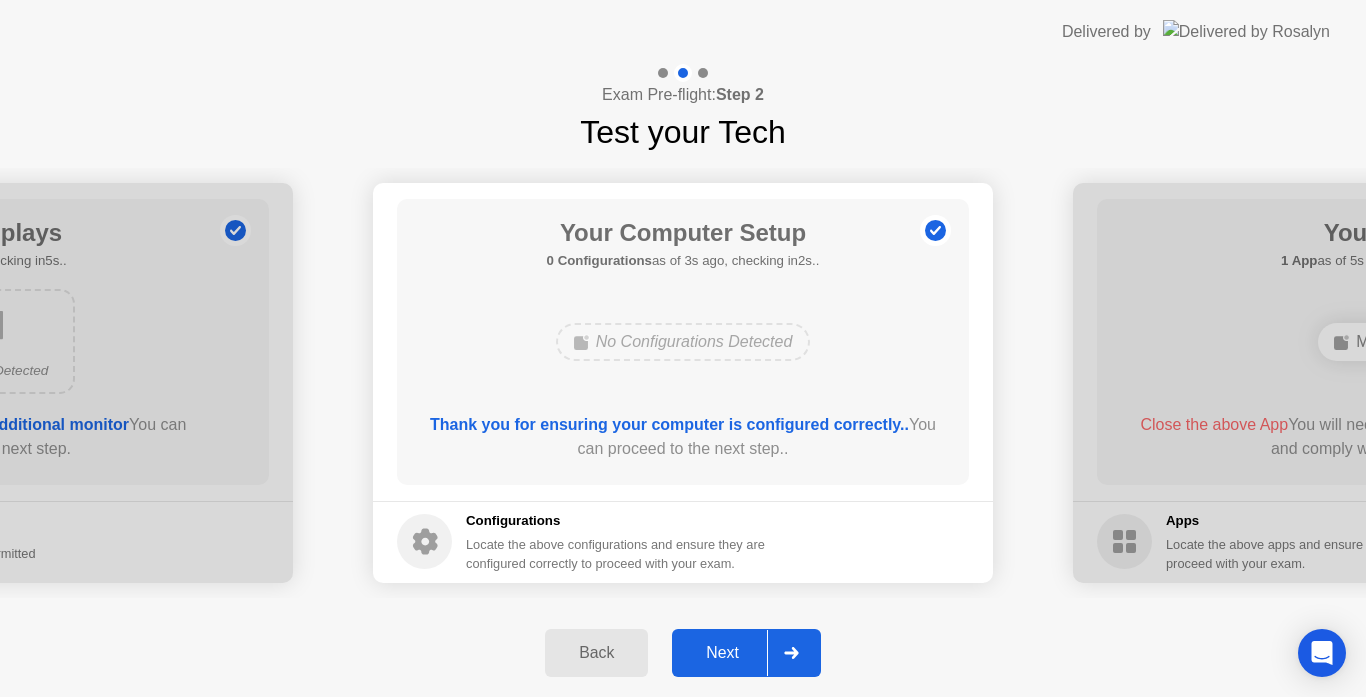 click on "Next" 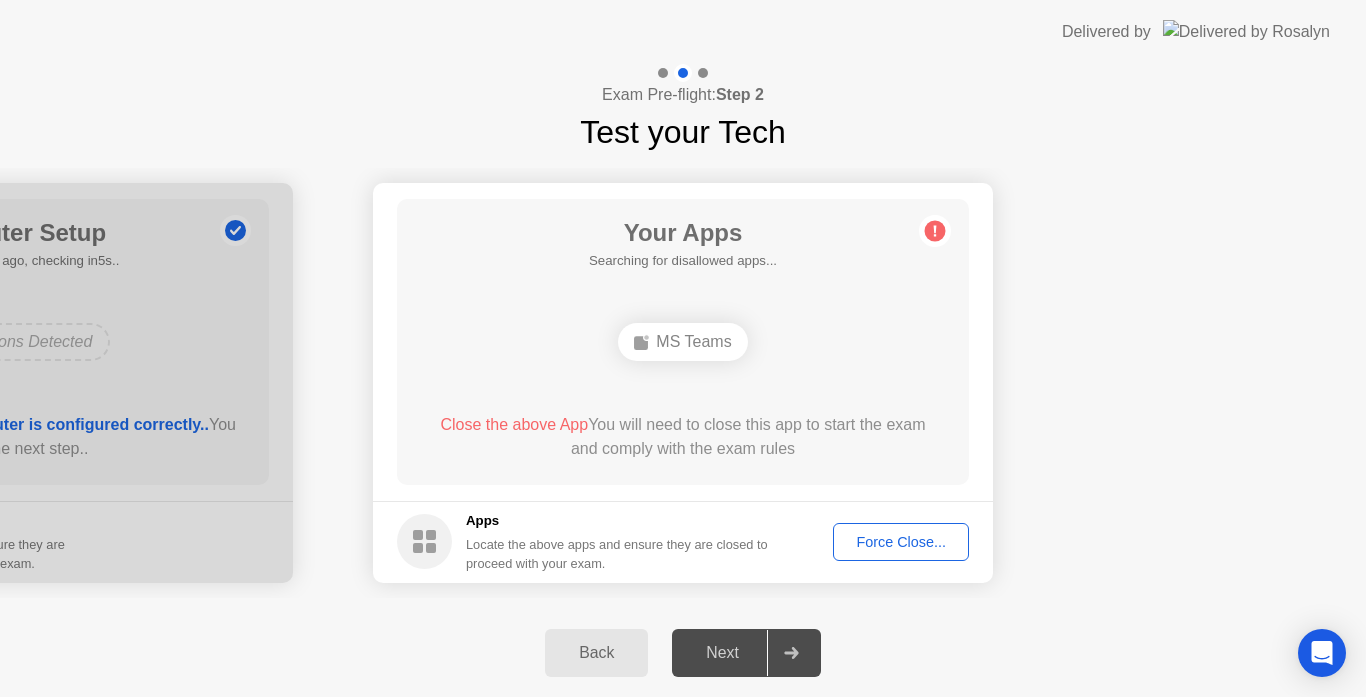 click on "MS Teams" 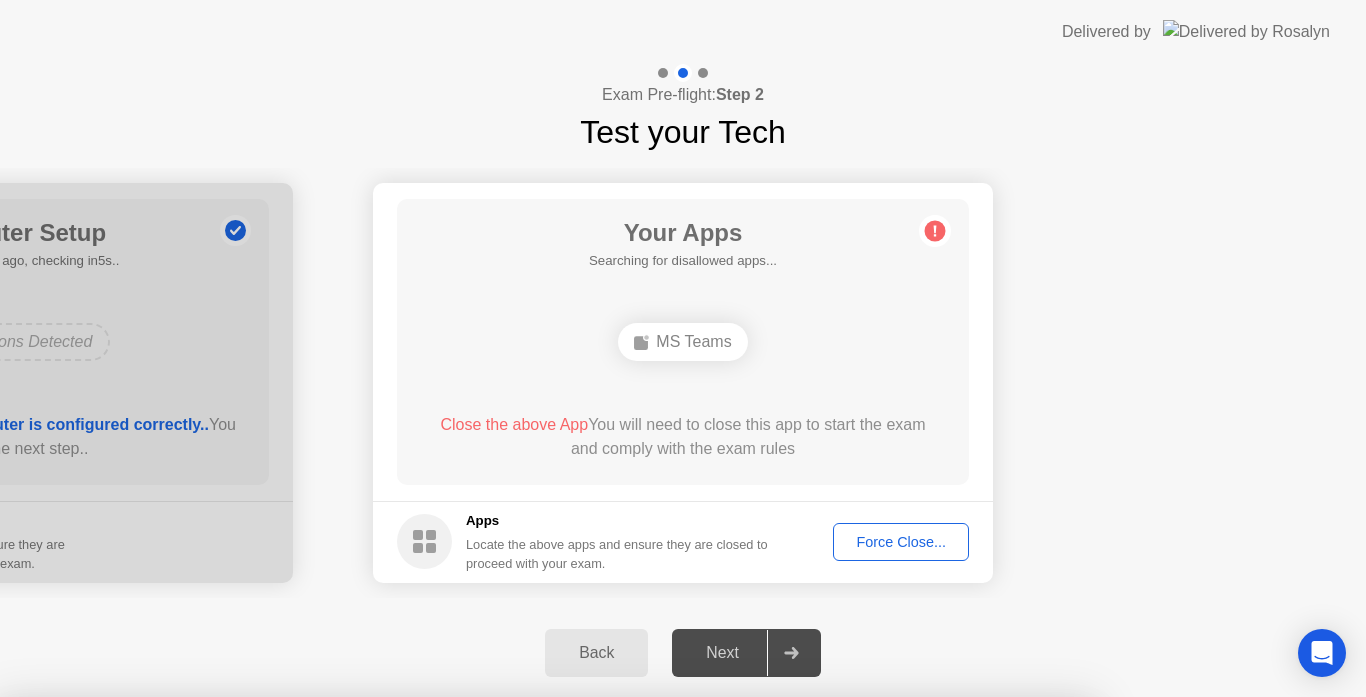 click on "Confirm" at bounding box center [613, 973] 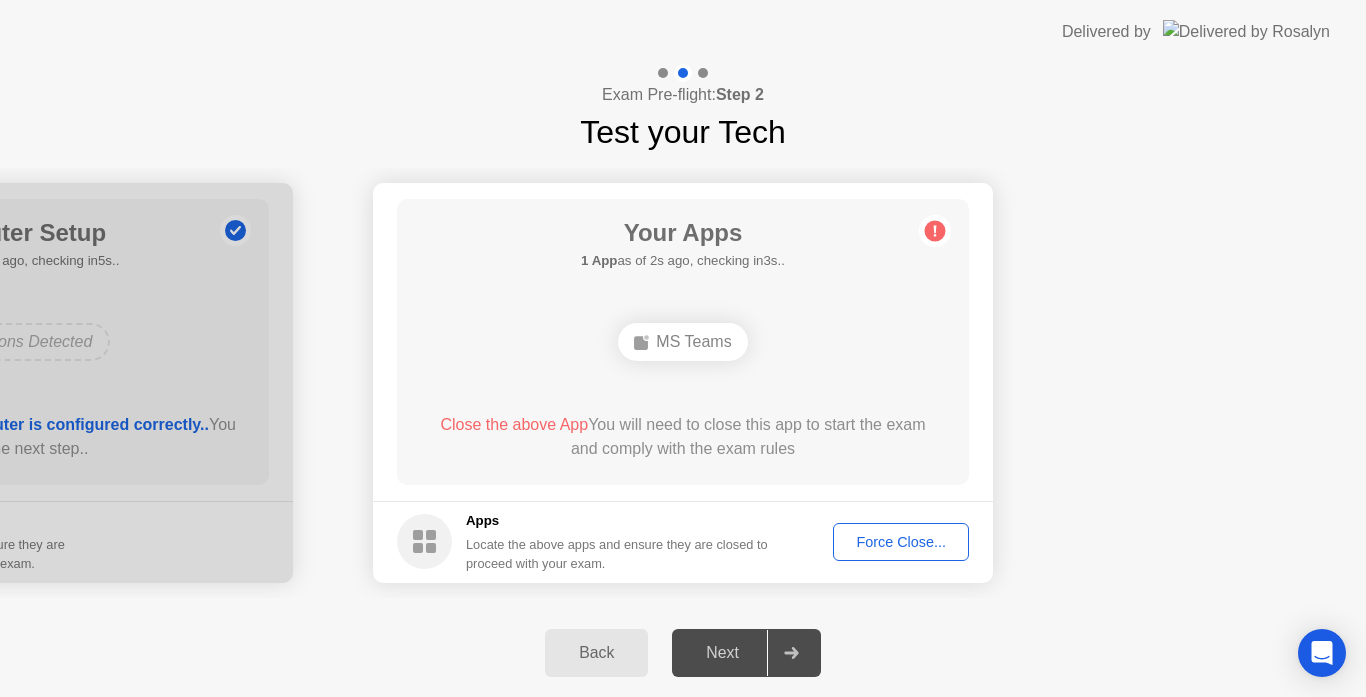 click on "Force Close..." 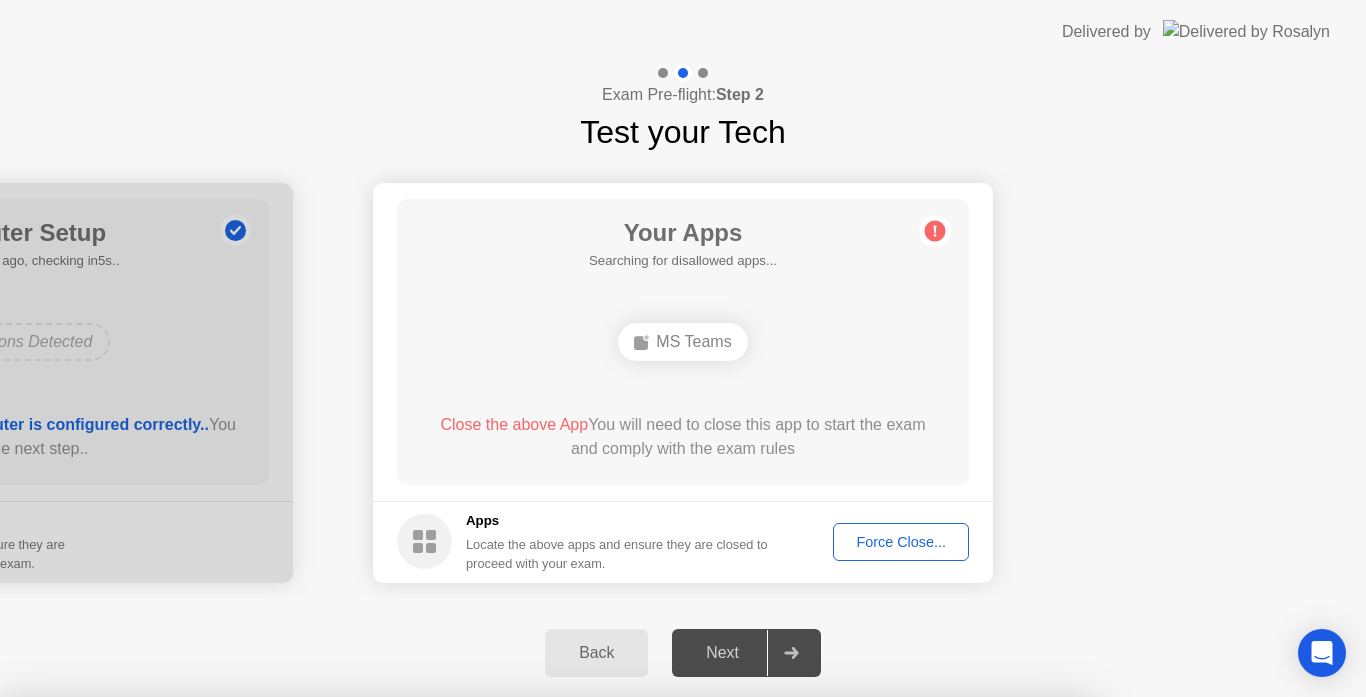 click on "Confirm" at bounding box center [613, 973] 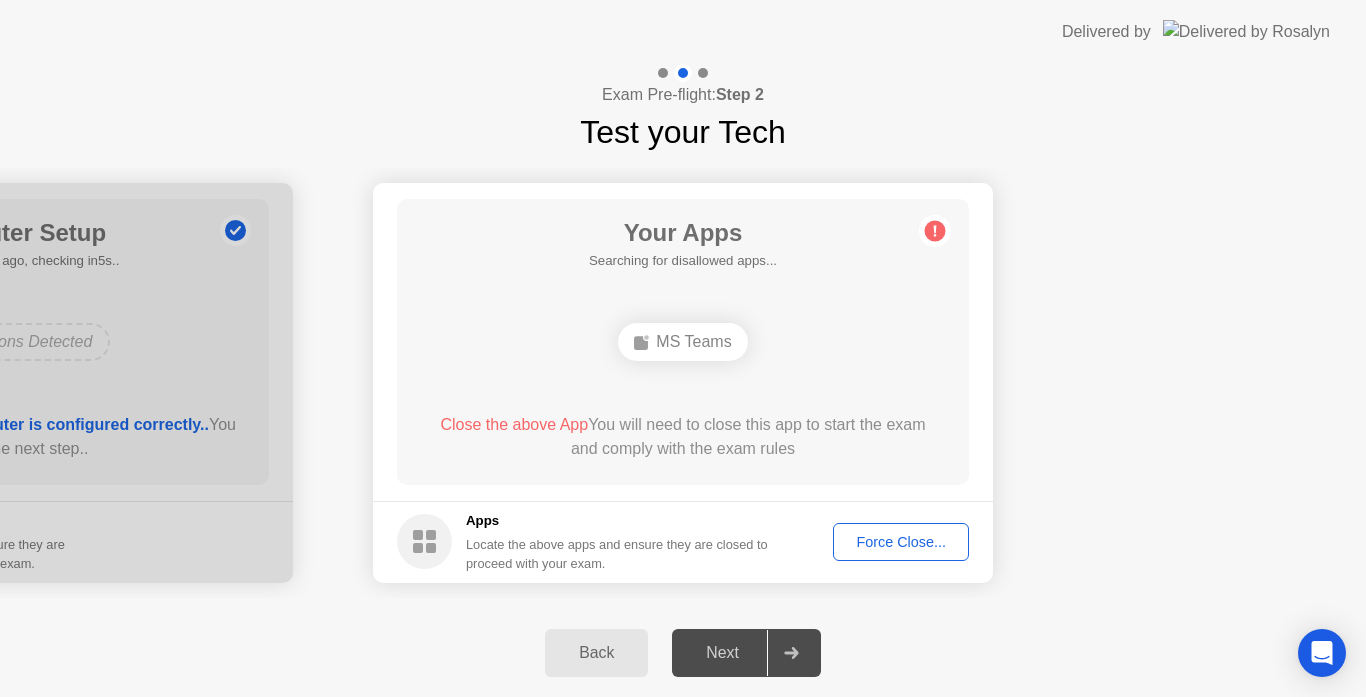 click on "**********" 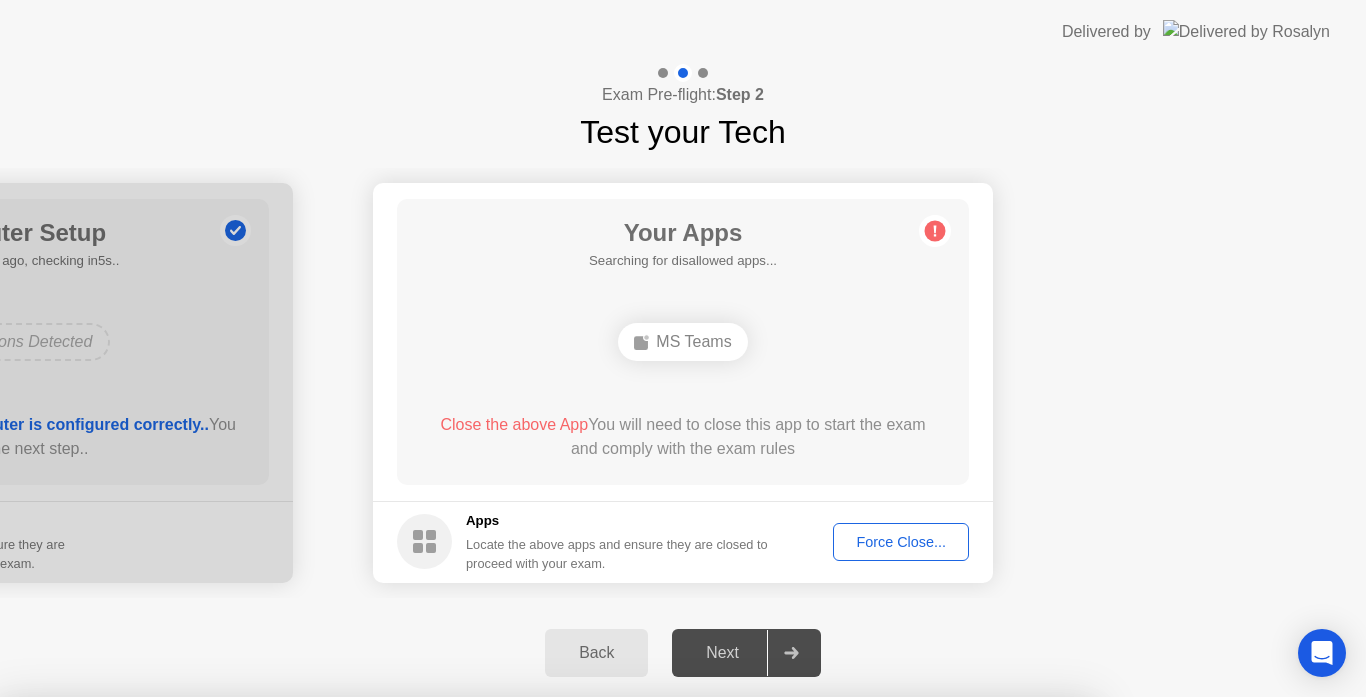click on "Confirm" at bounding box center [613, 973] 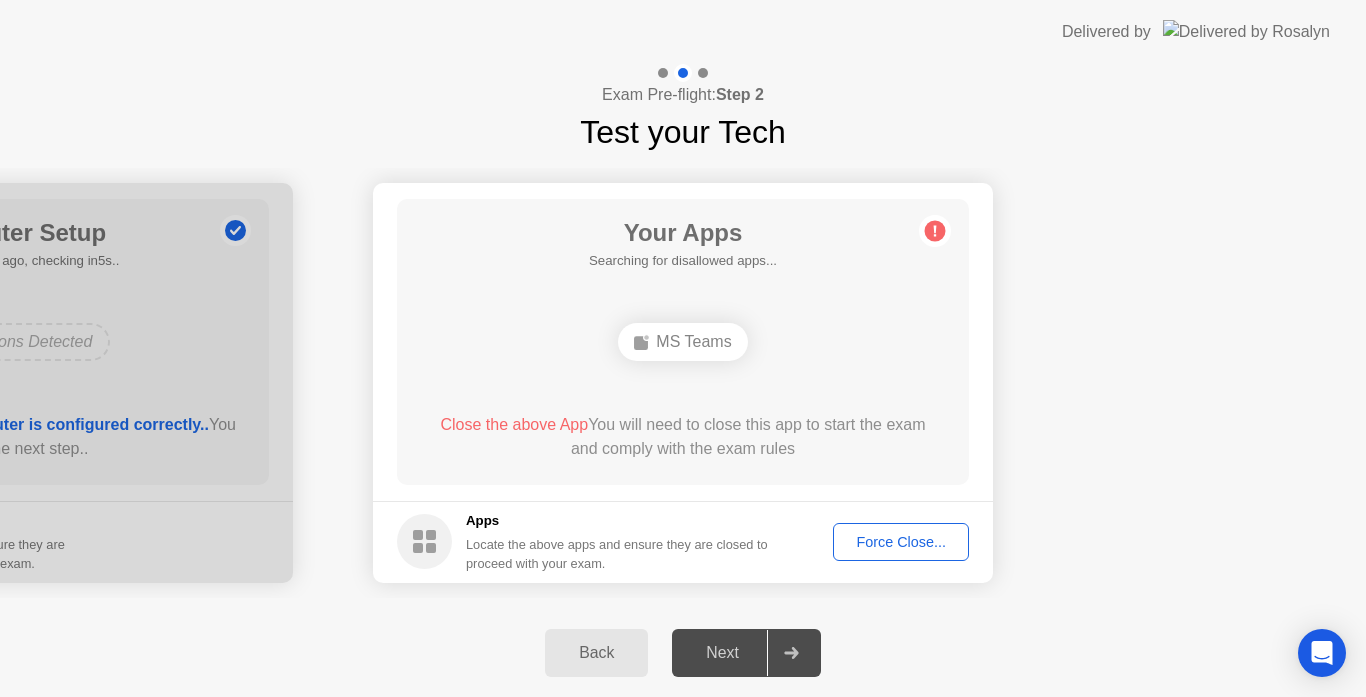 click on "Back" 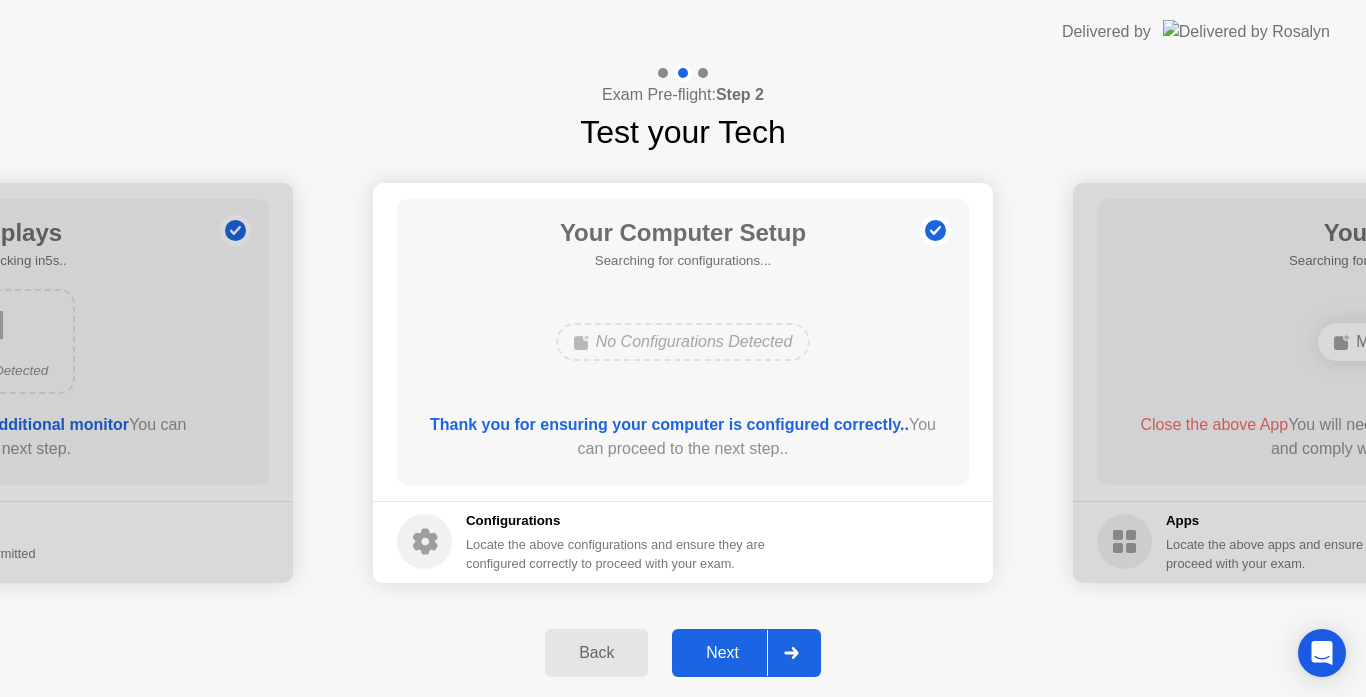 click on "Next" 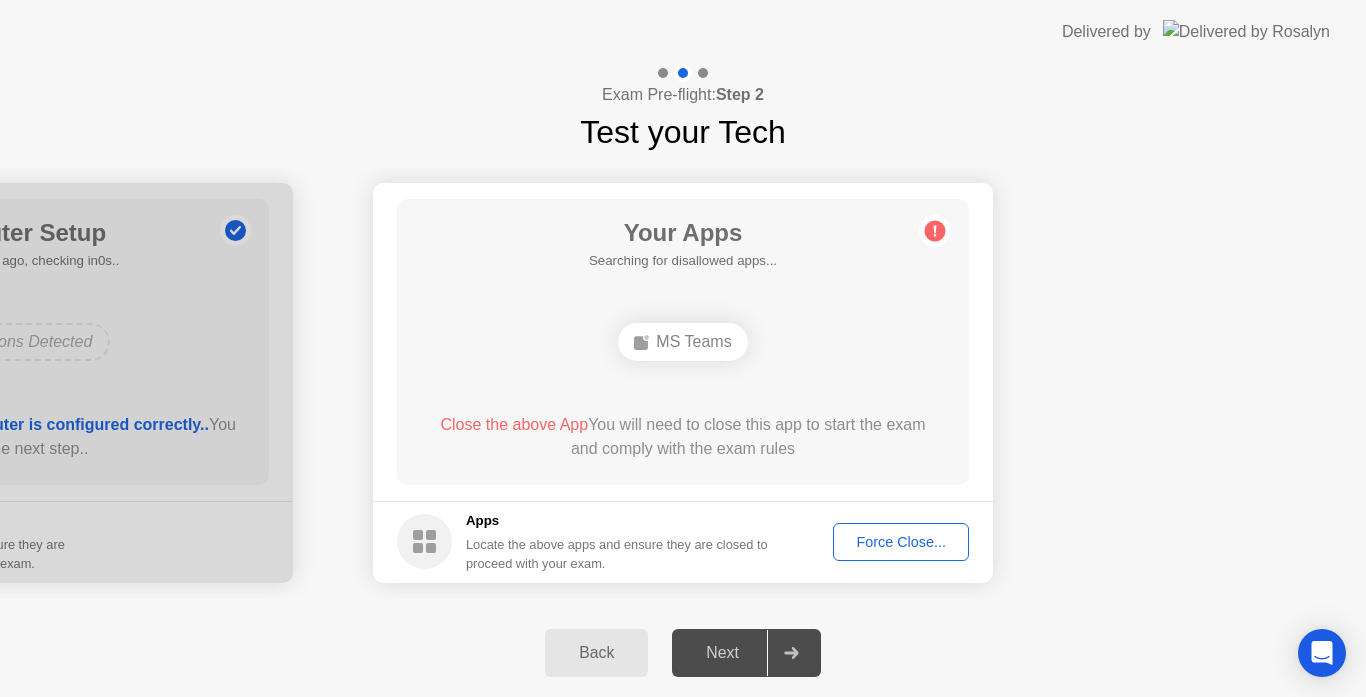 click on "Force Close..." 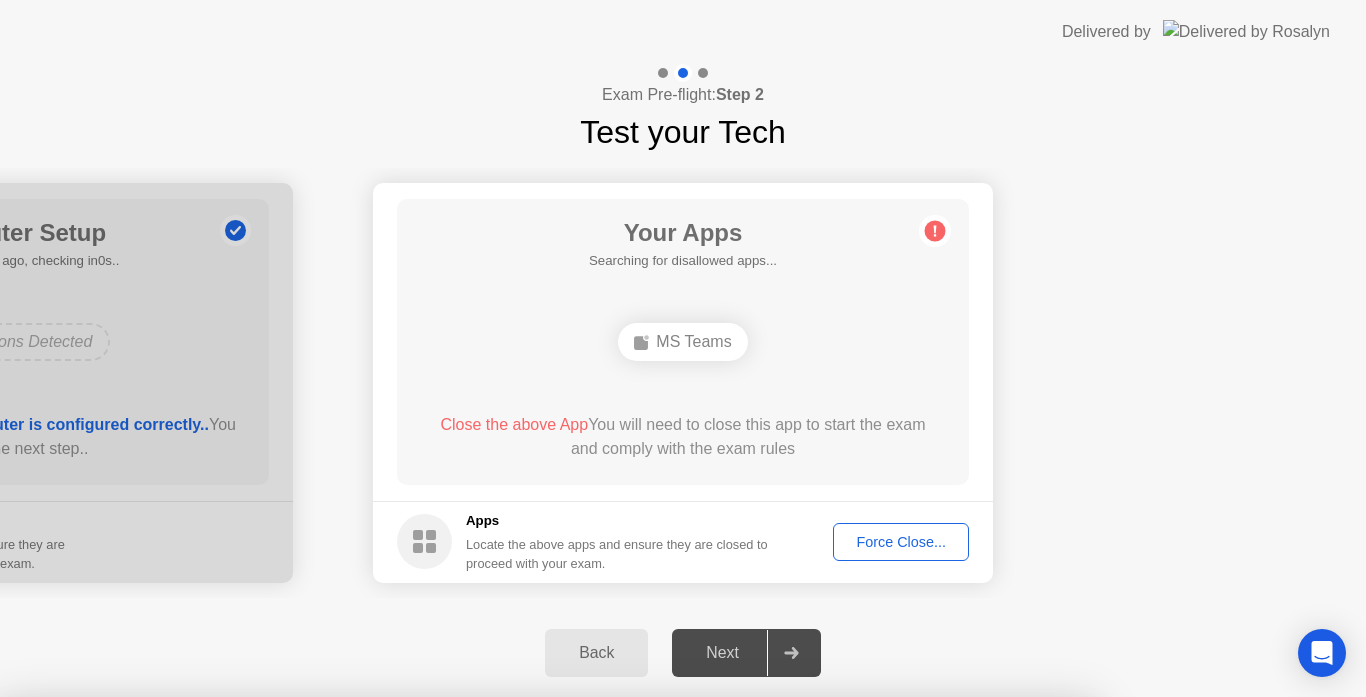 click on "Confirm" at bounding box center [613, 973] 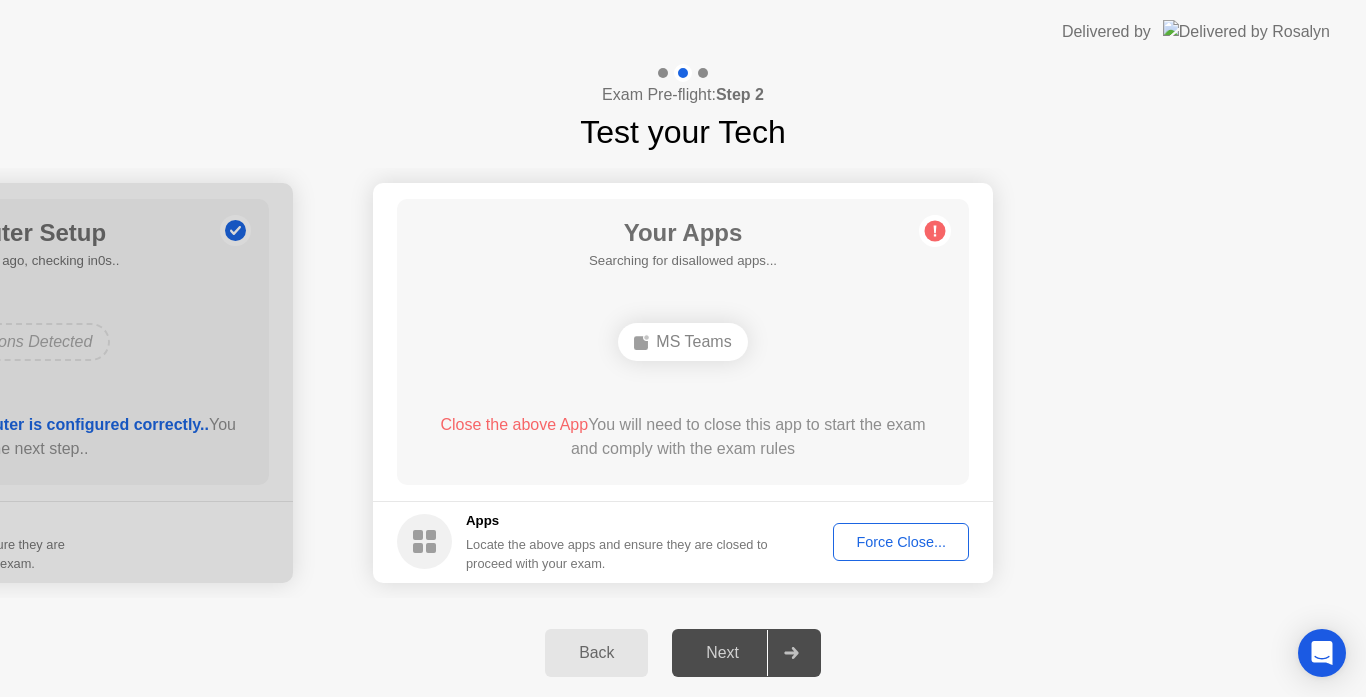 click on "Force Close..." 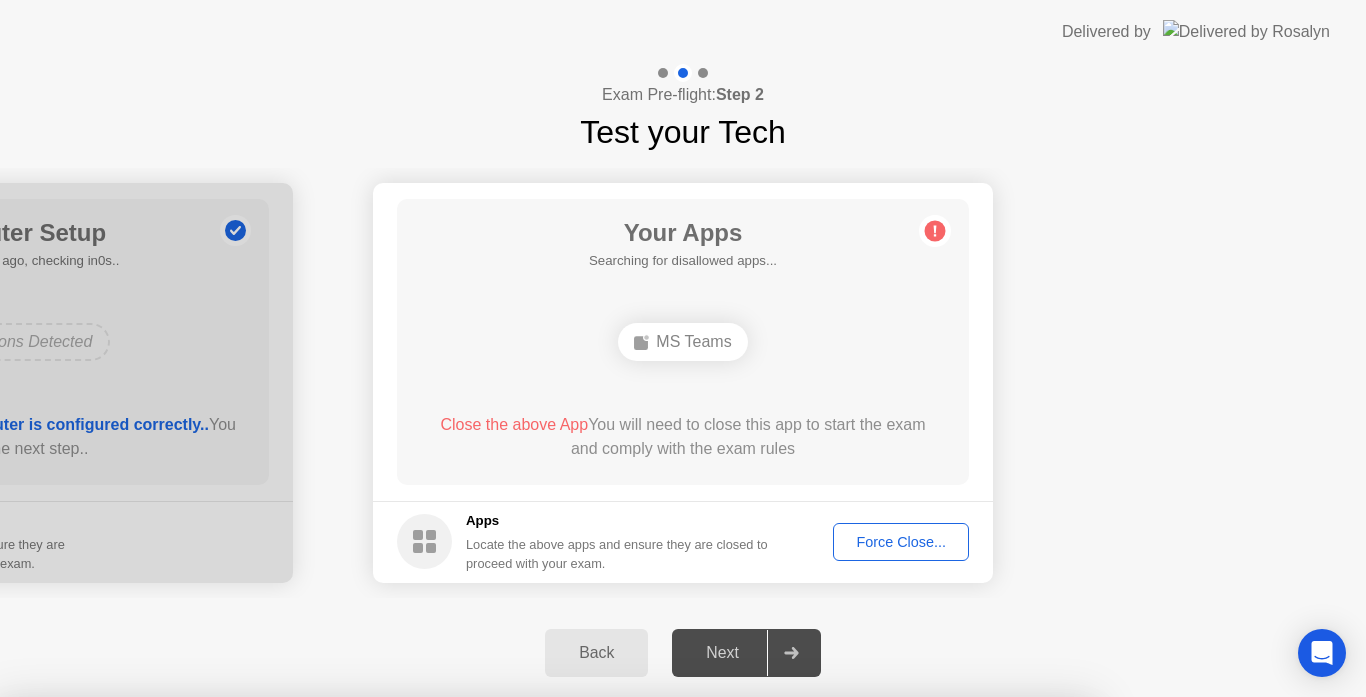 click on "Read More" at bounding box center [609, 1250] 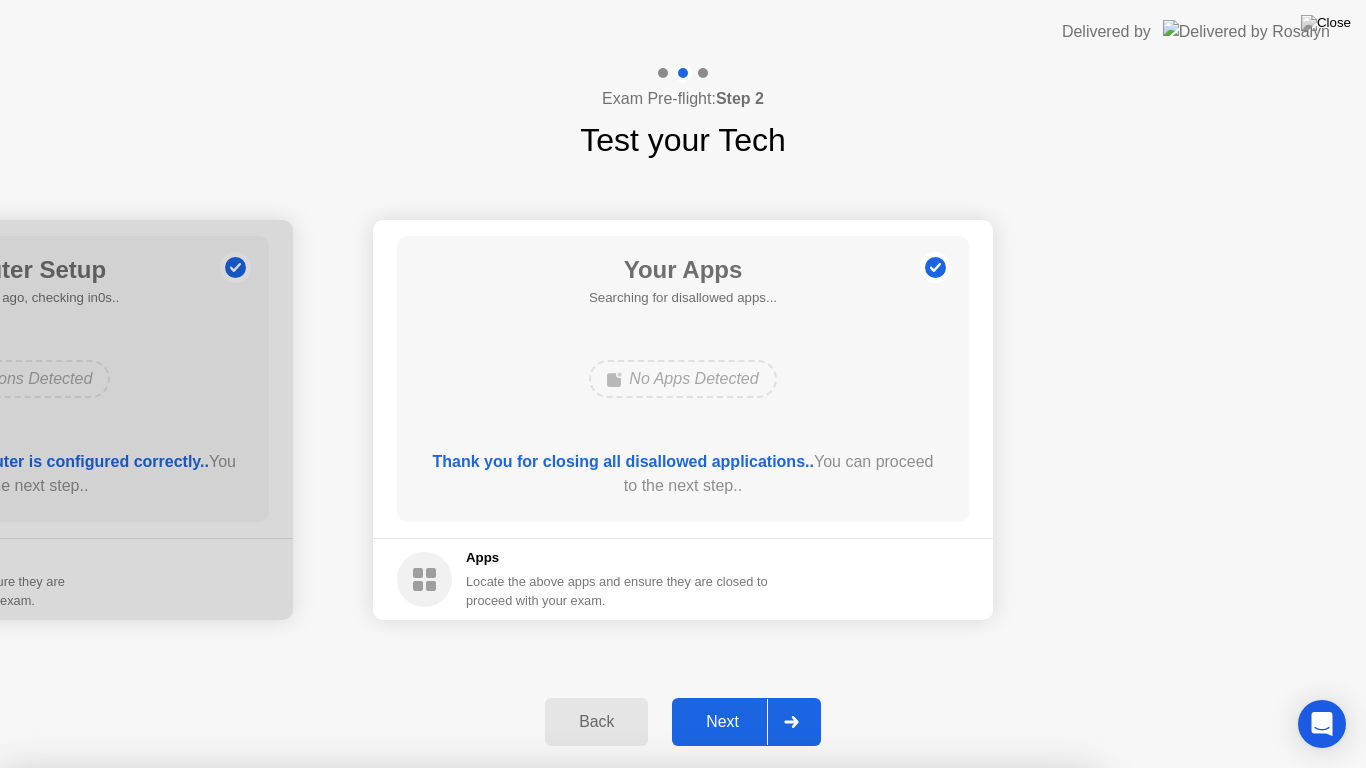 click on "Close" at bounding box center [465, 1006] 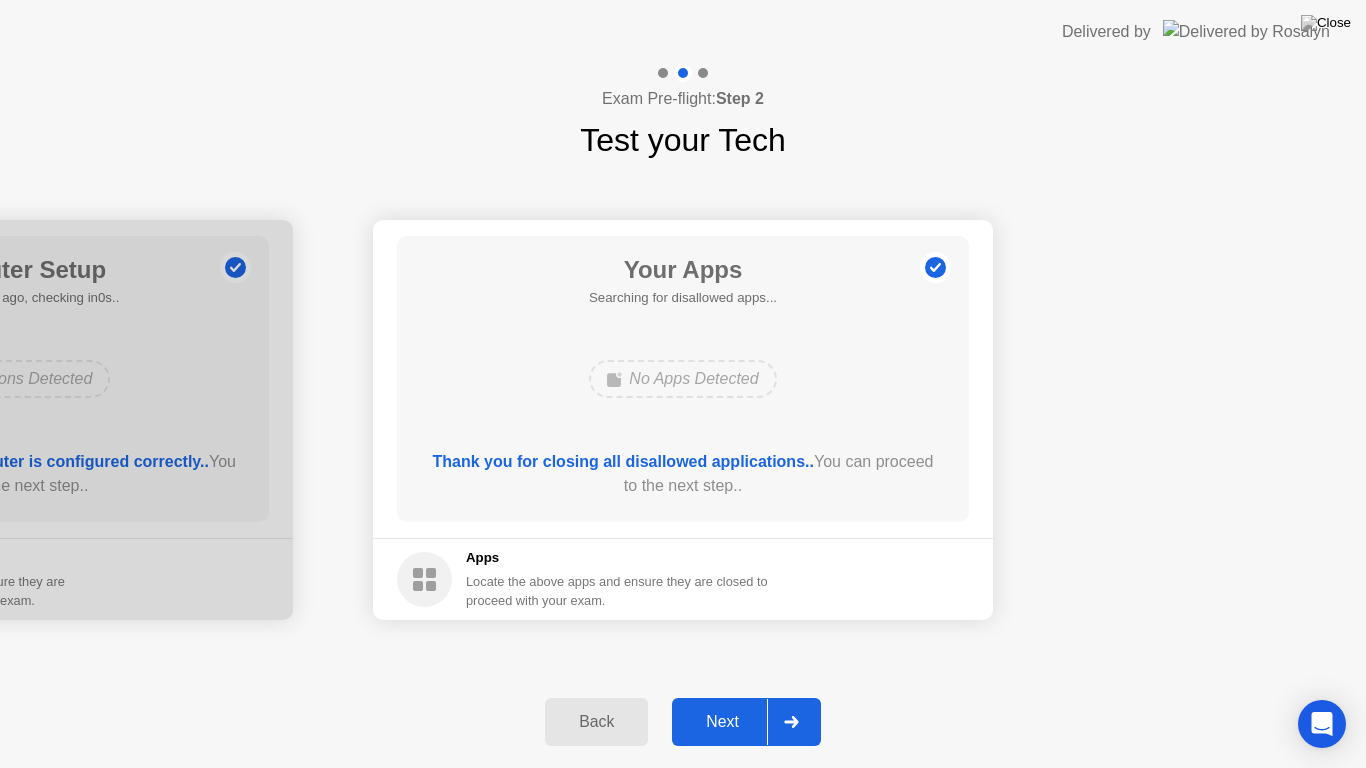 click on "Next" 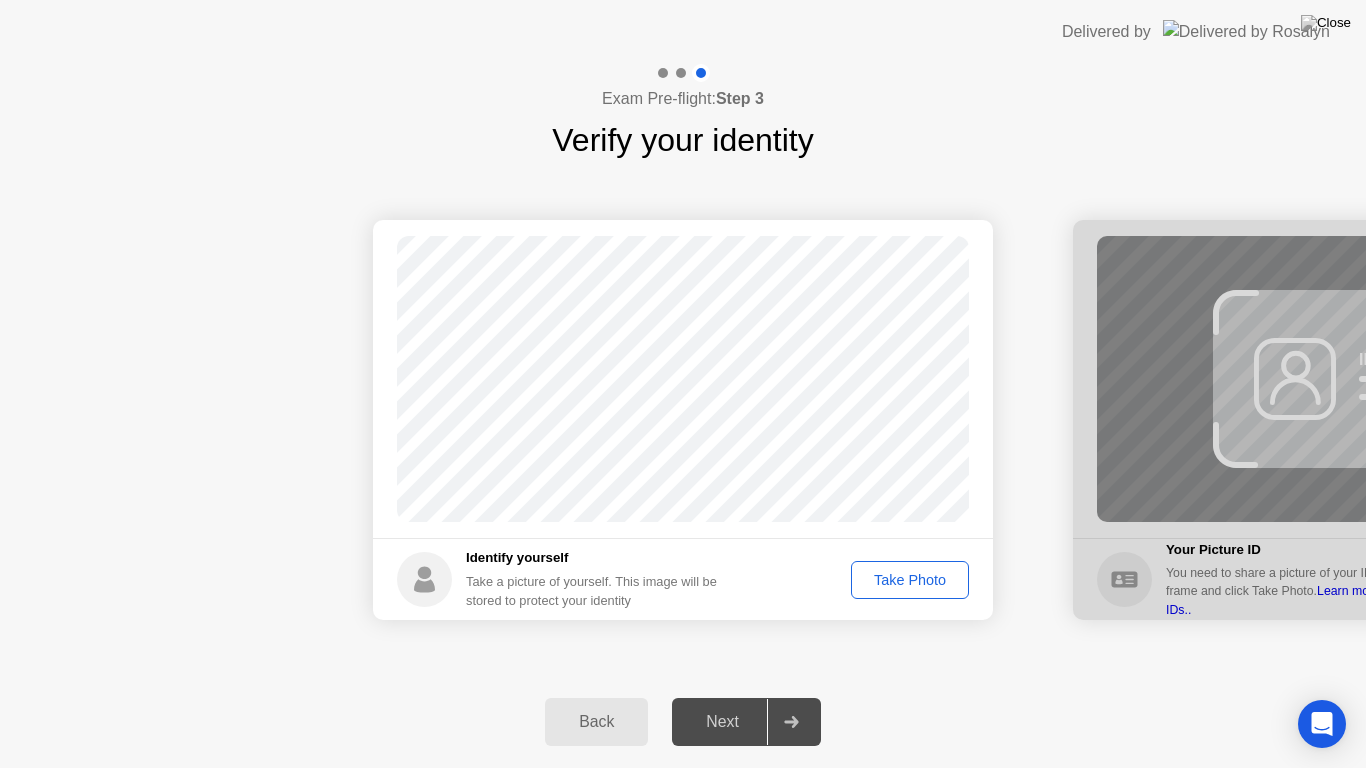 click on "Take Photo" 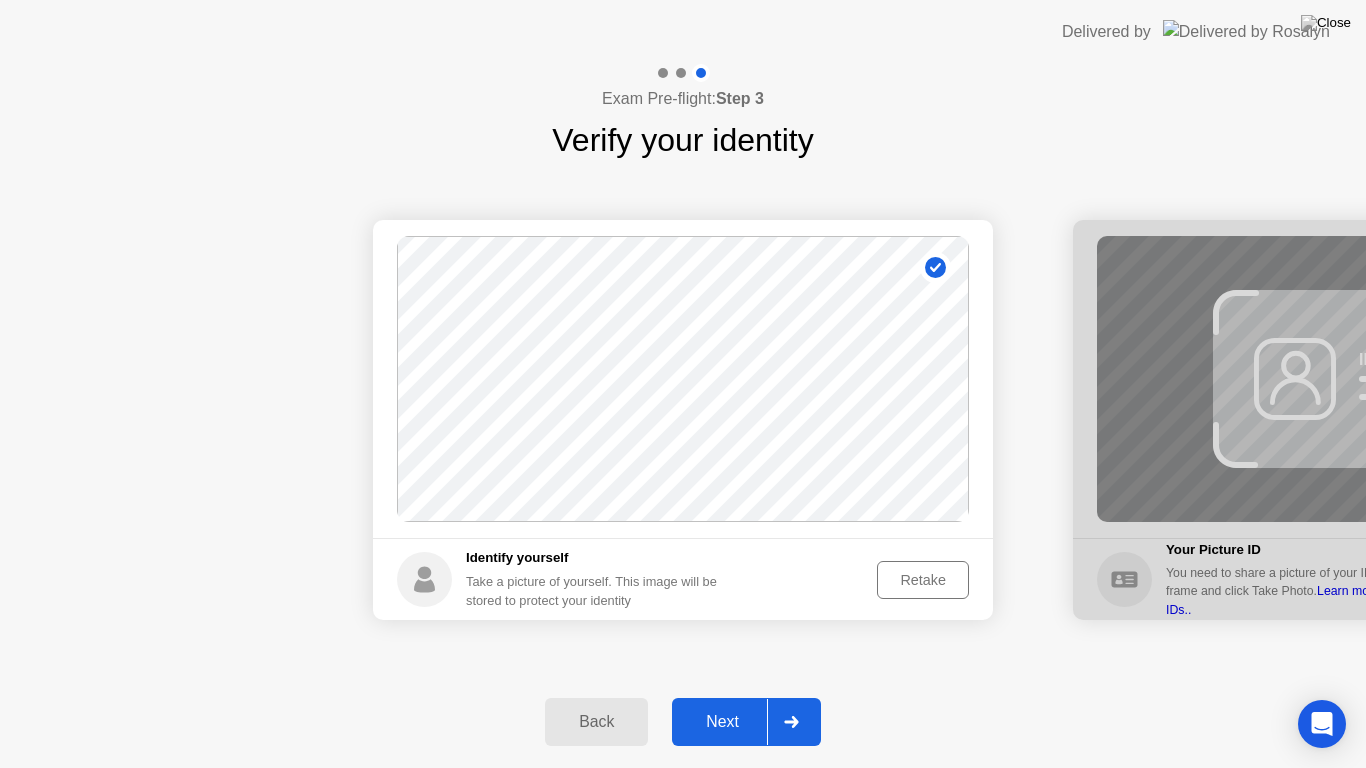 click on "Retake" 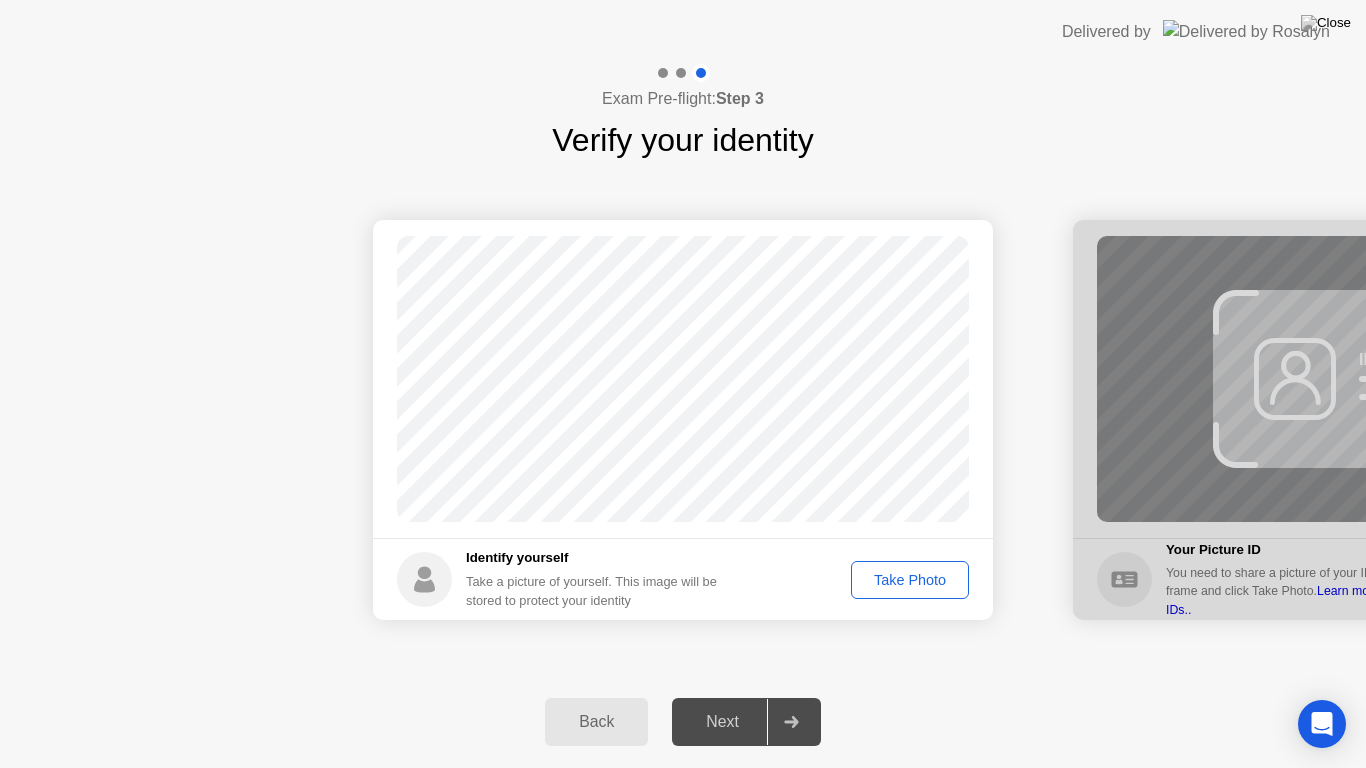 click on "Next" 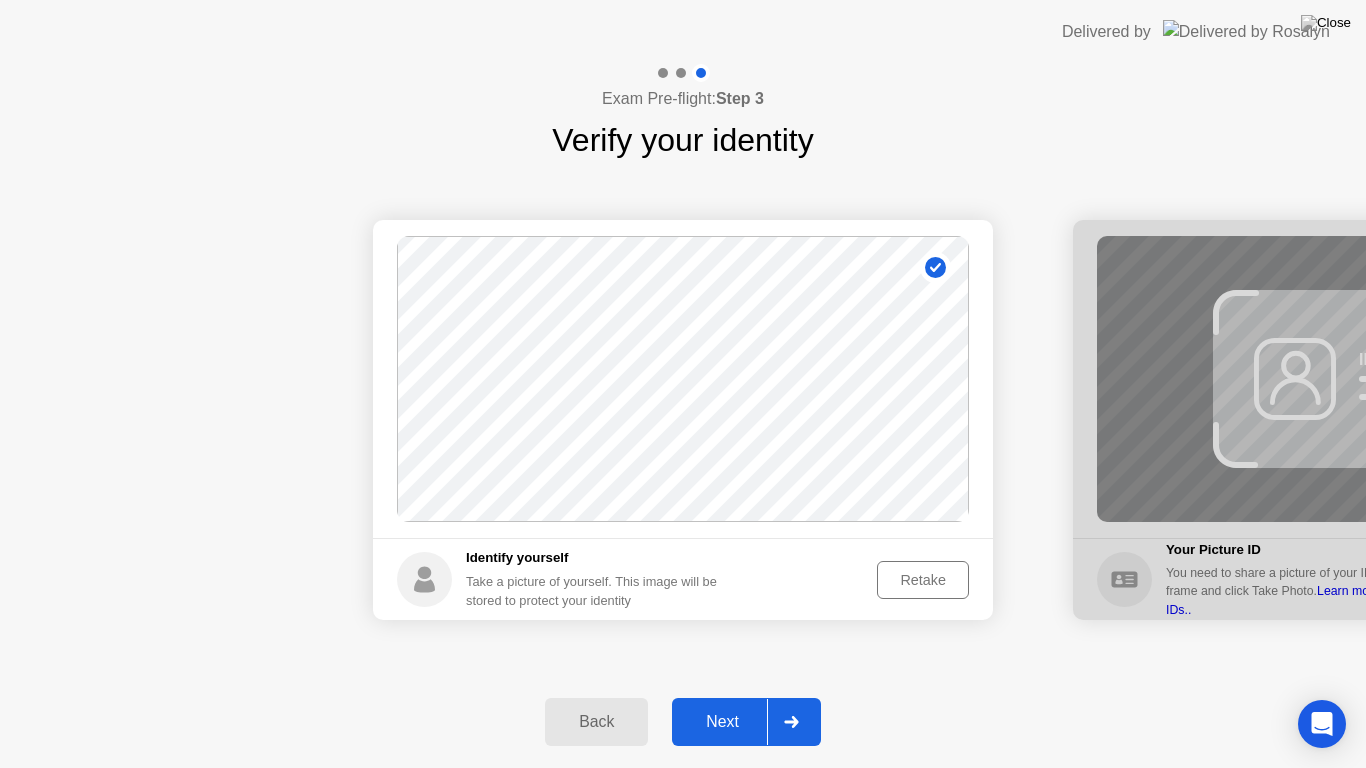 click on "Next" 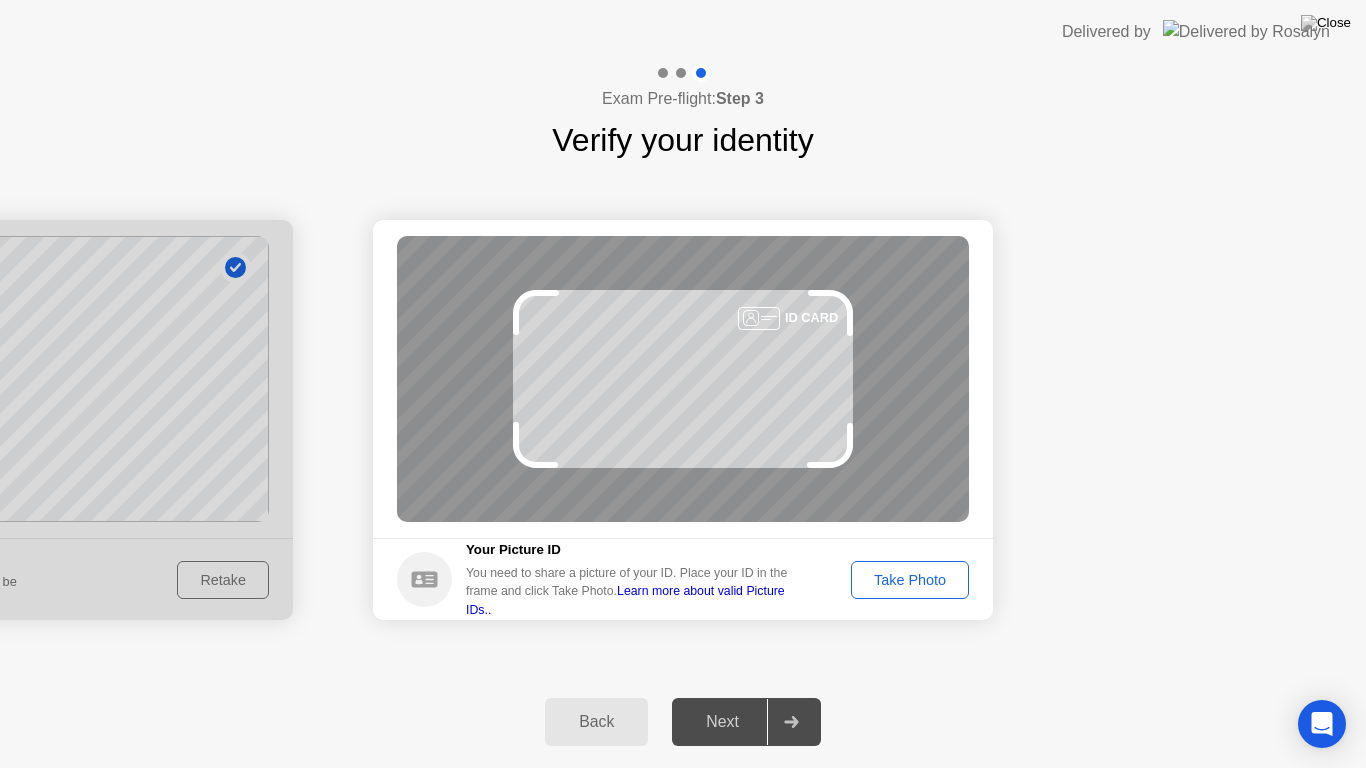 click on "Take Photo" 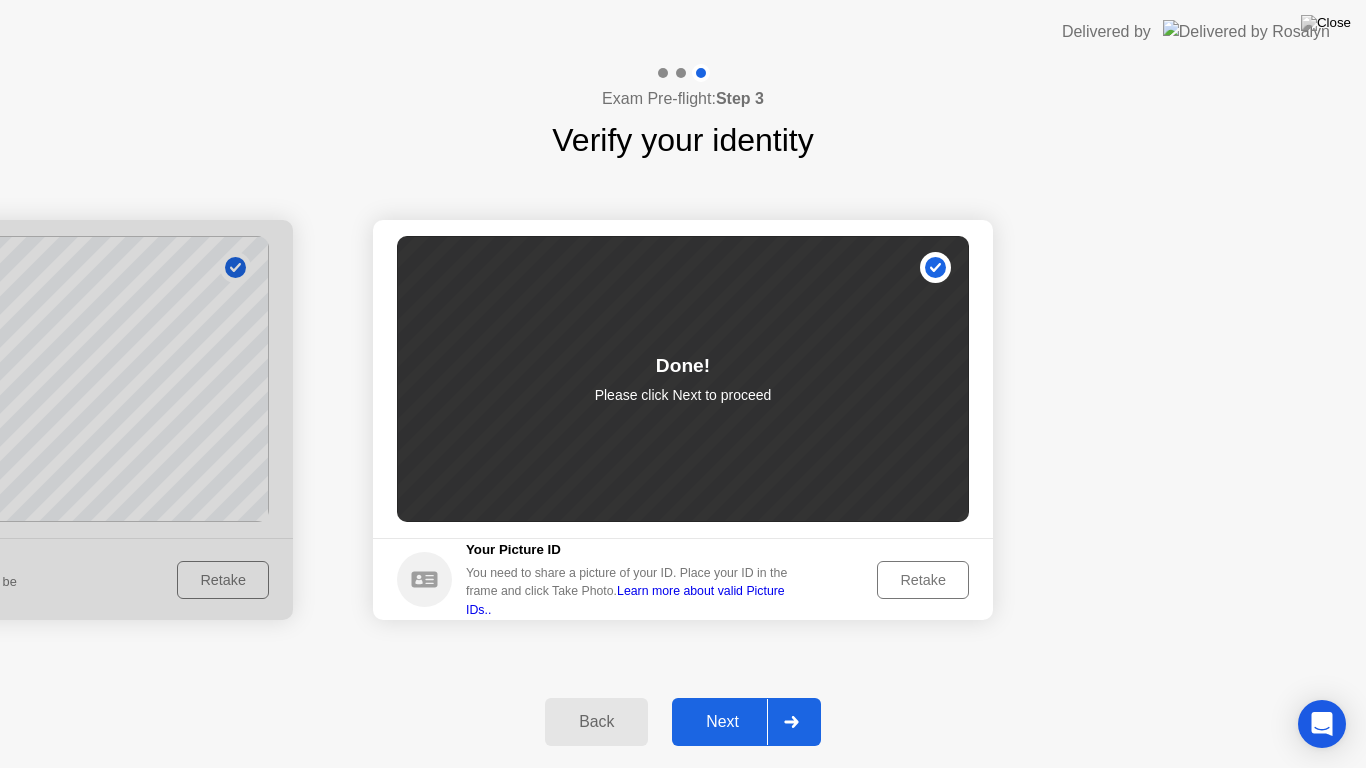 click on "Retake" 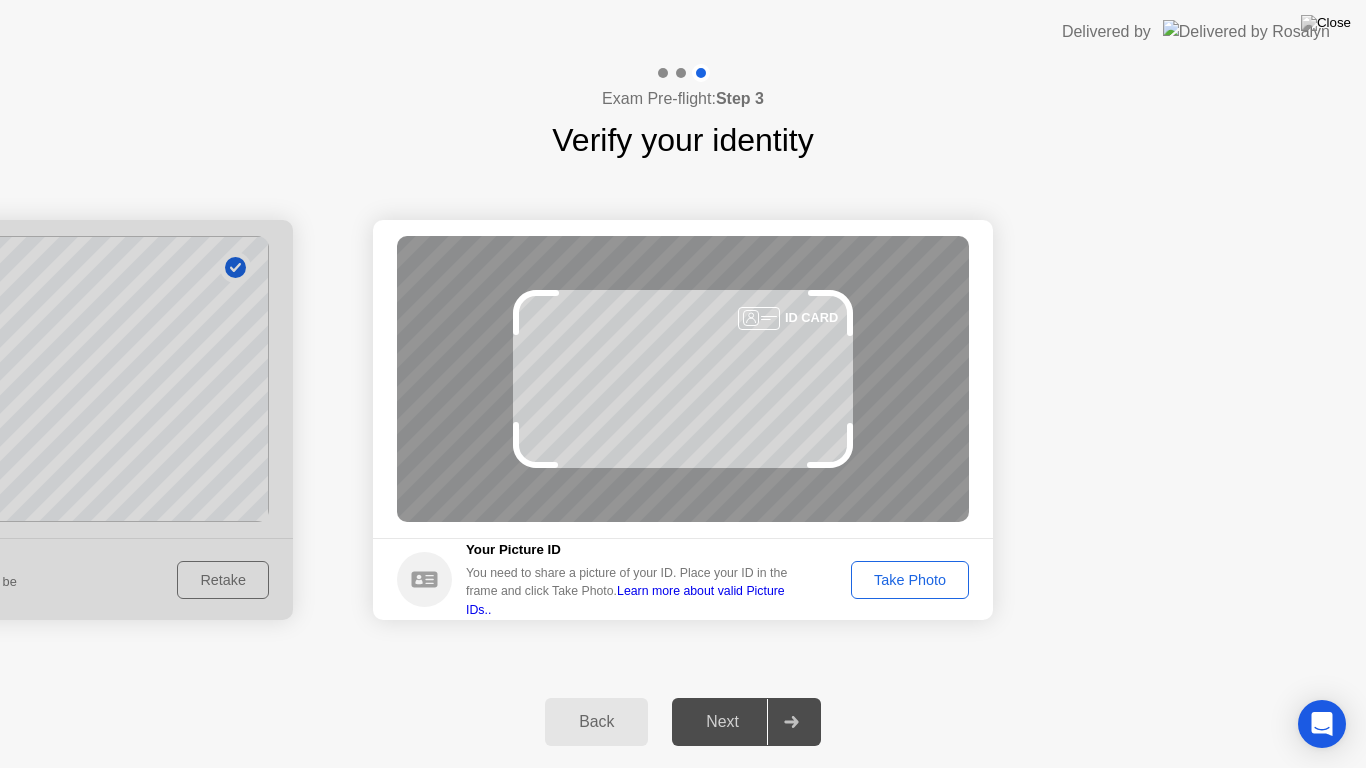 click on "Take Photo" 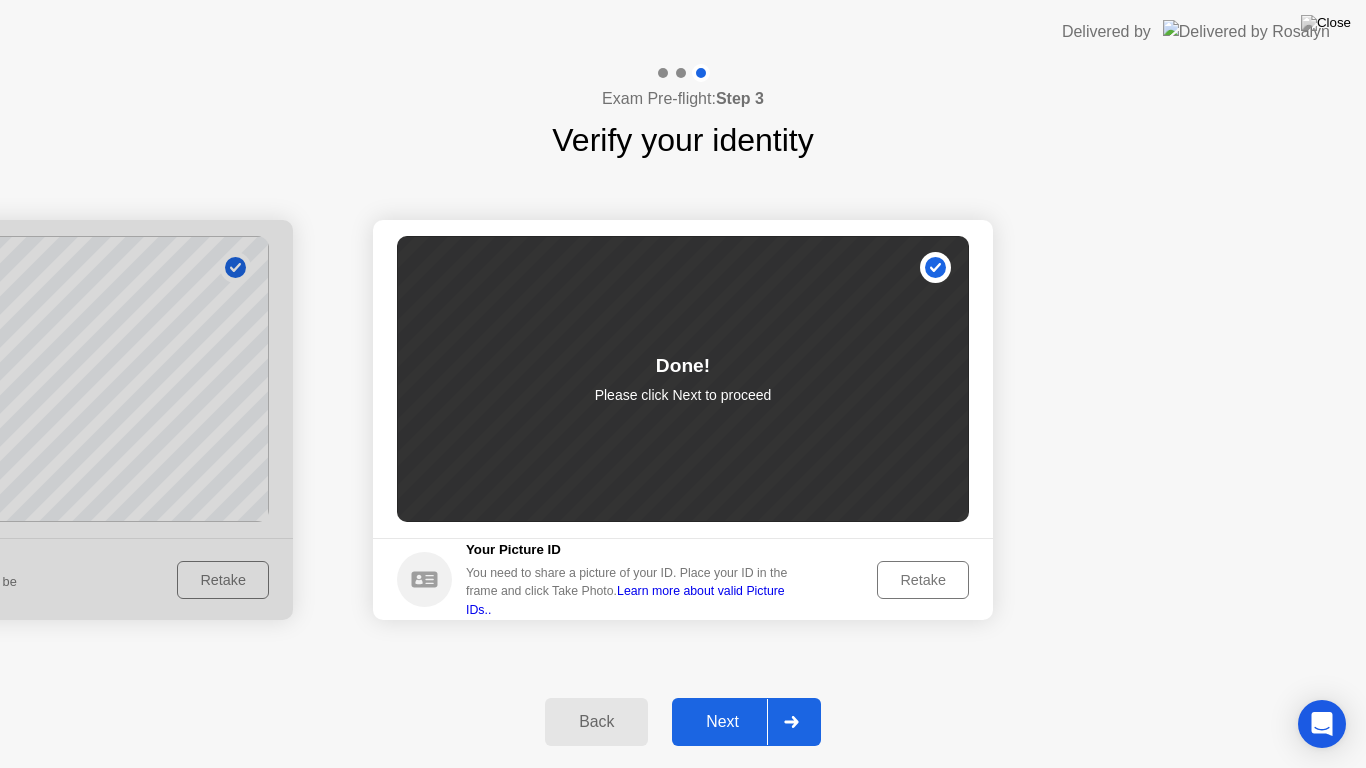 click on "Next" 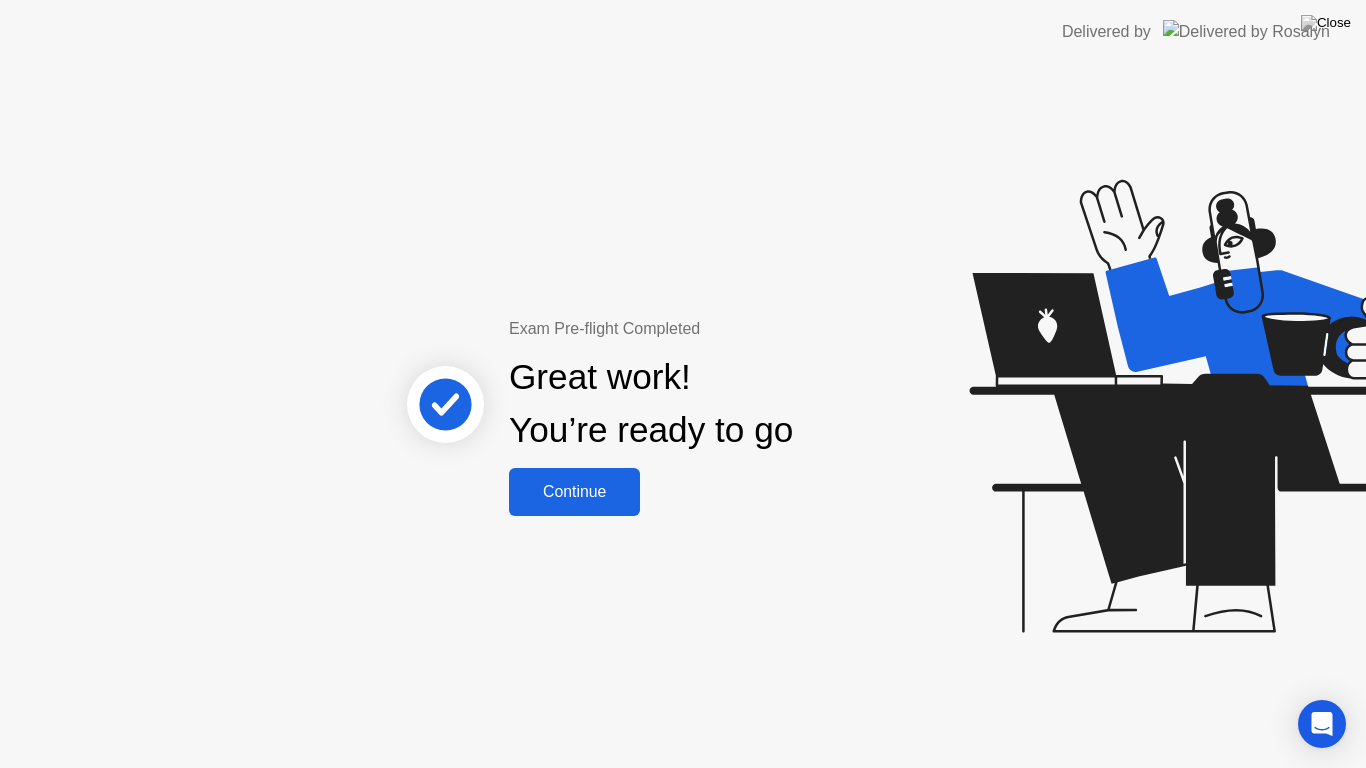 click on "Continue" 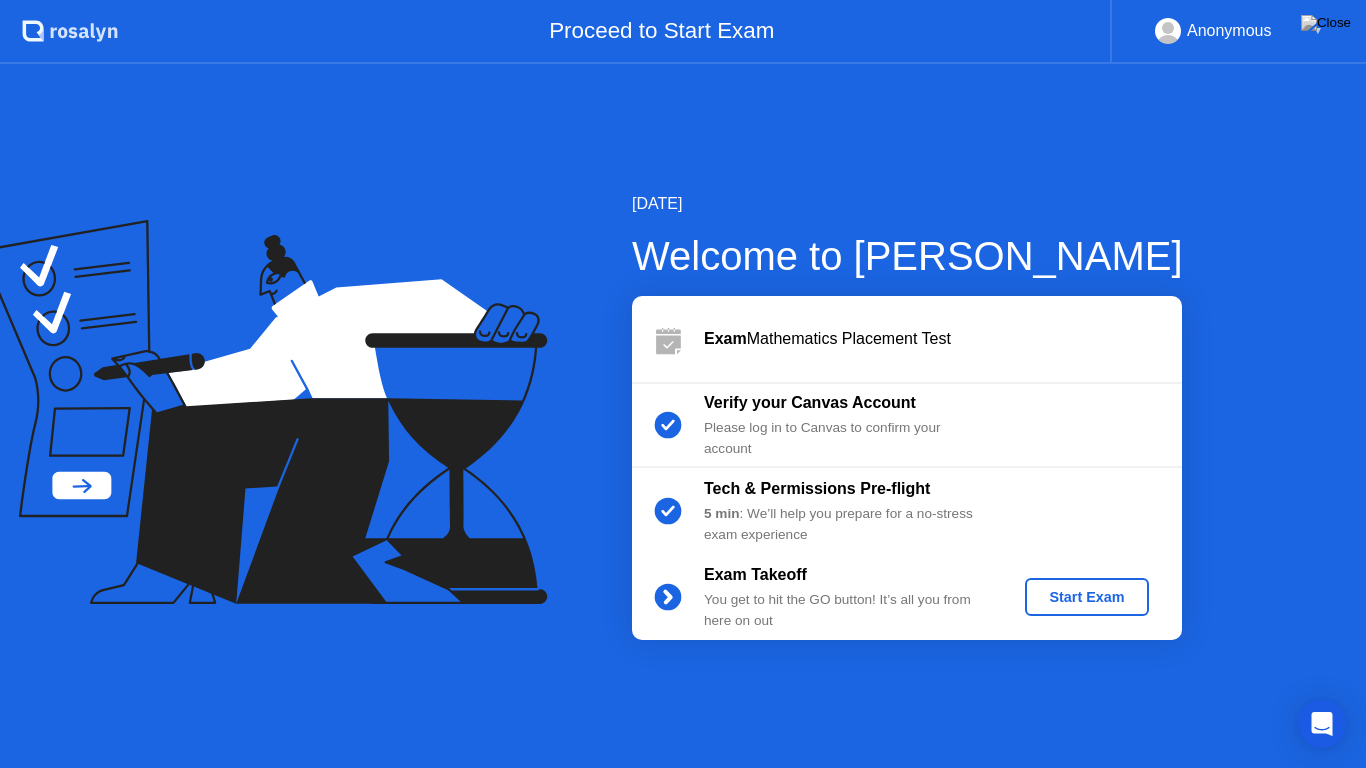 click on "Start Exam" 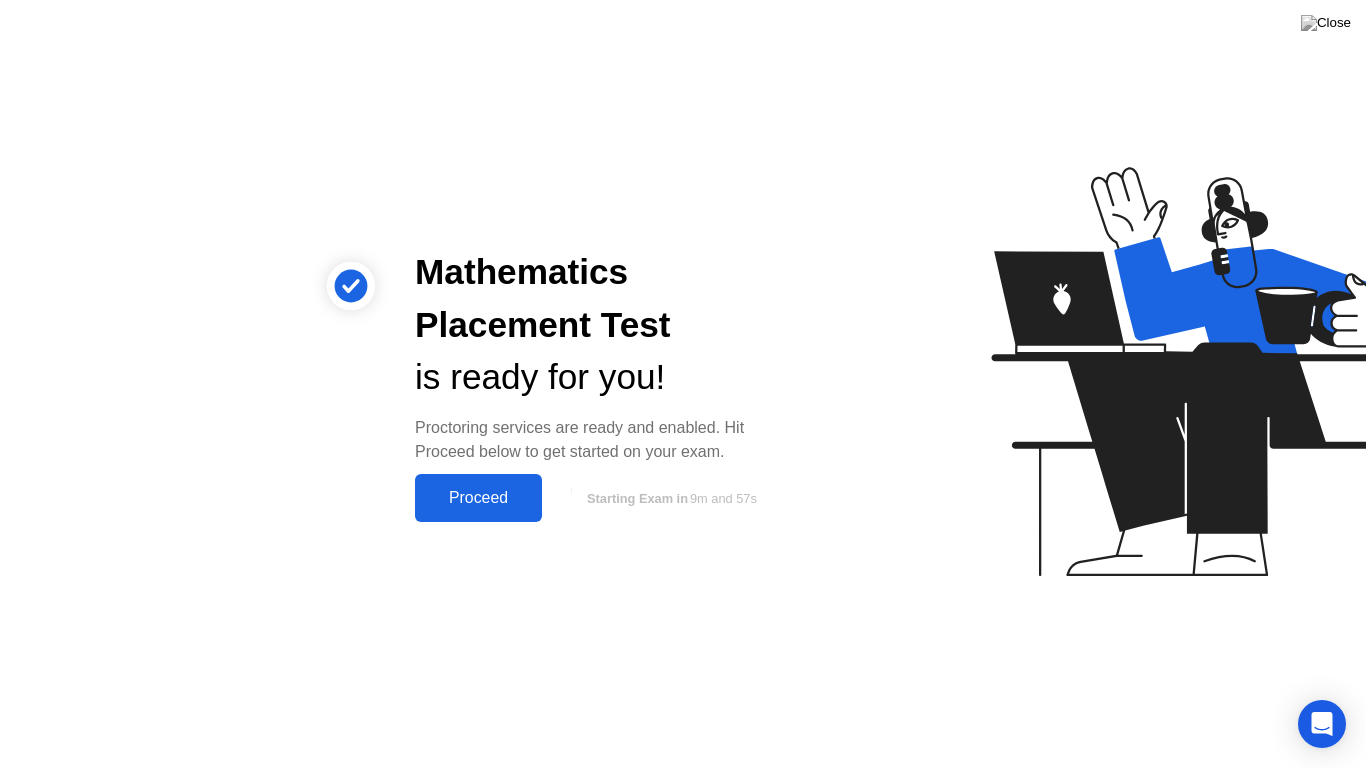 click on "Proceed" 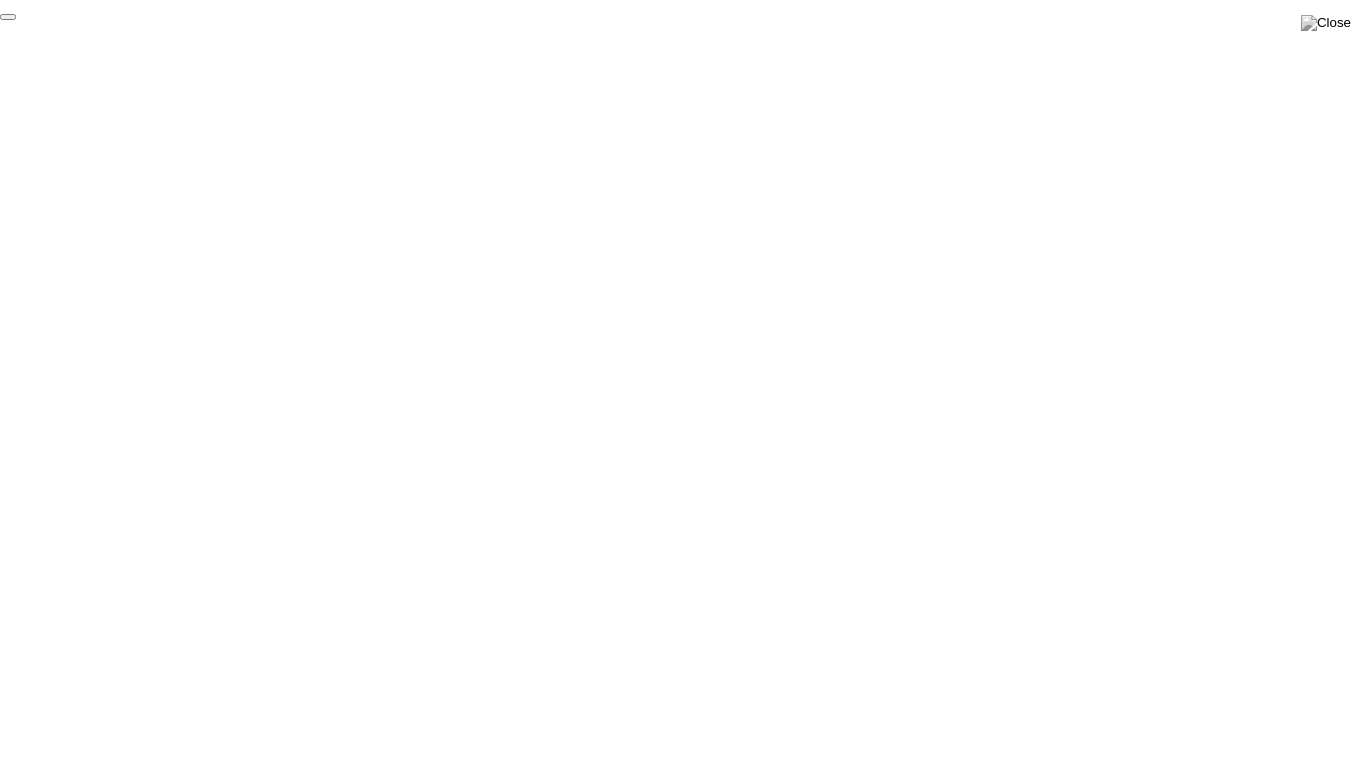 click on "End Proctoring Session" 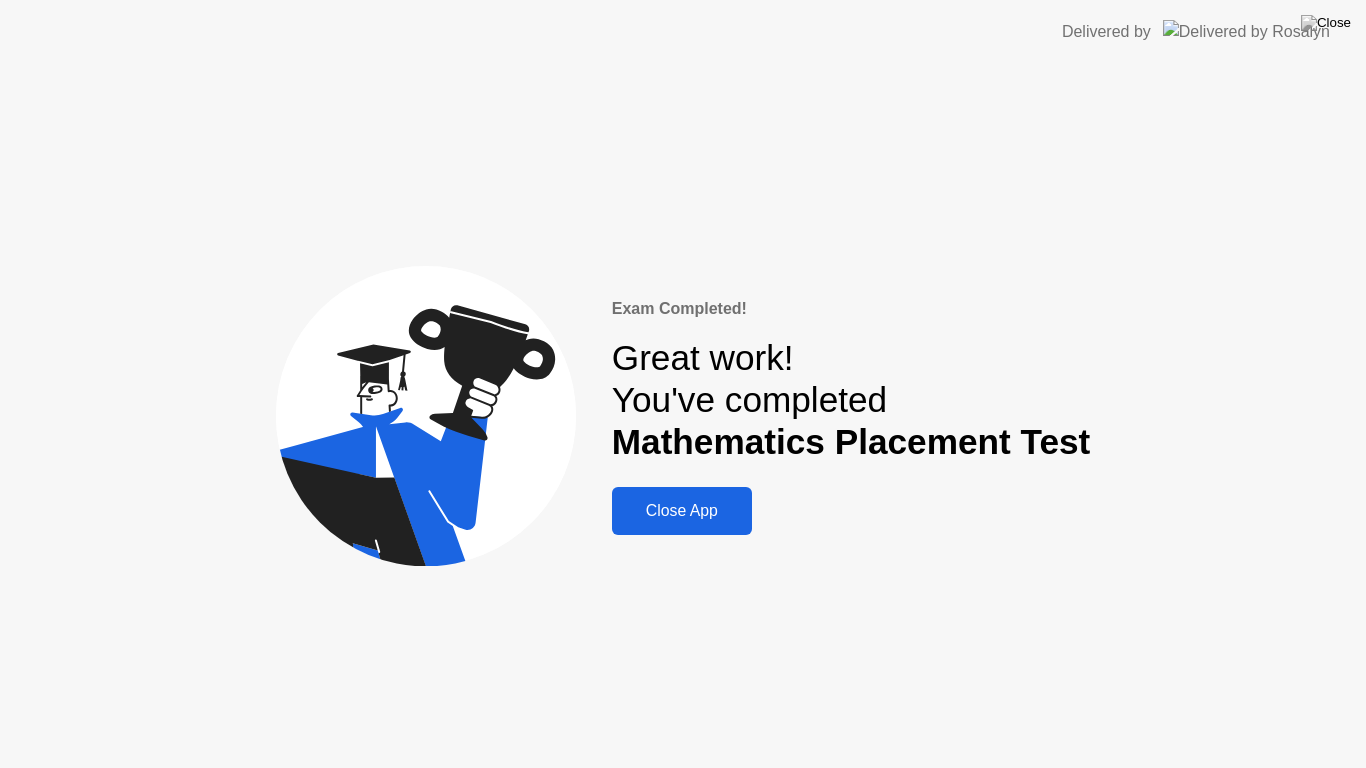 click on "Close App" 